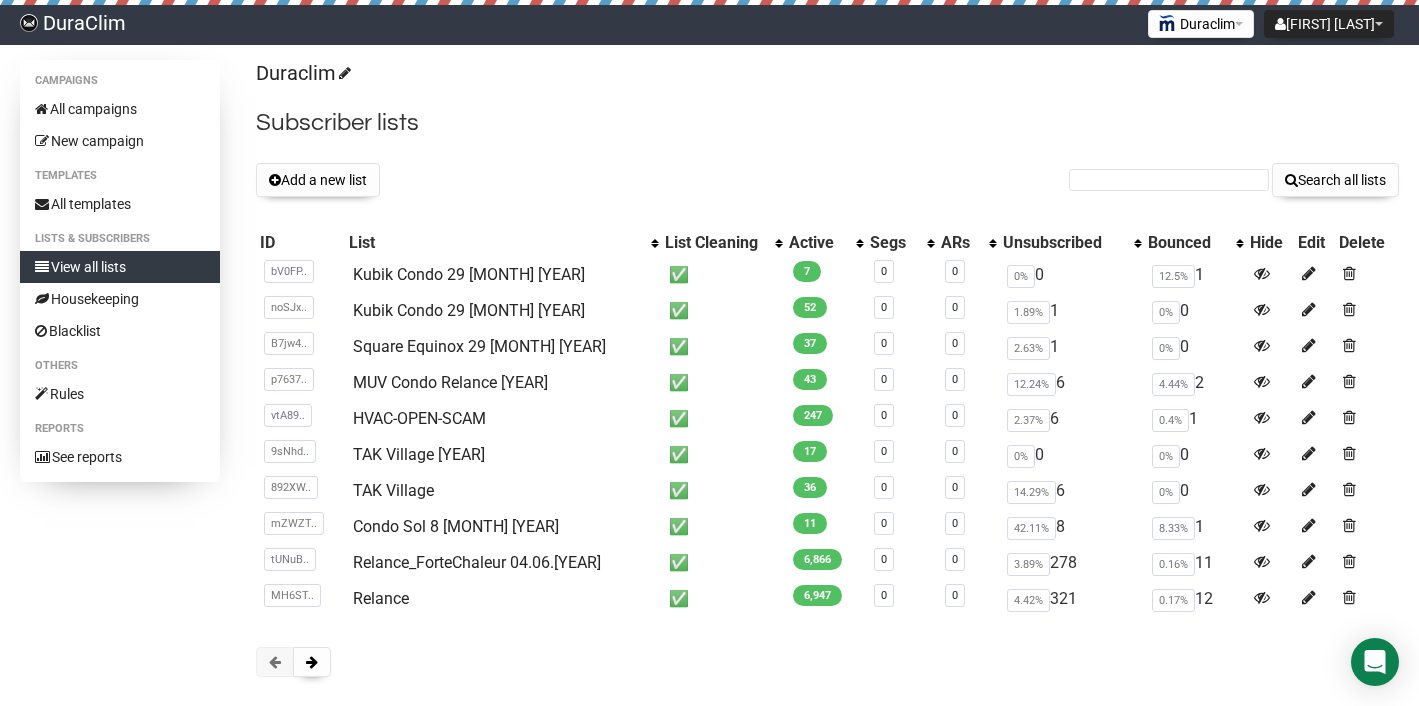 scroll, scrollTop: 0, scrollLeft: 0, axis: both 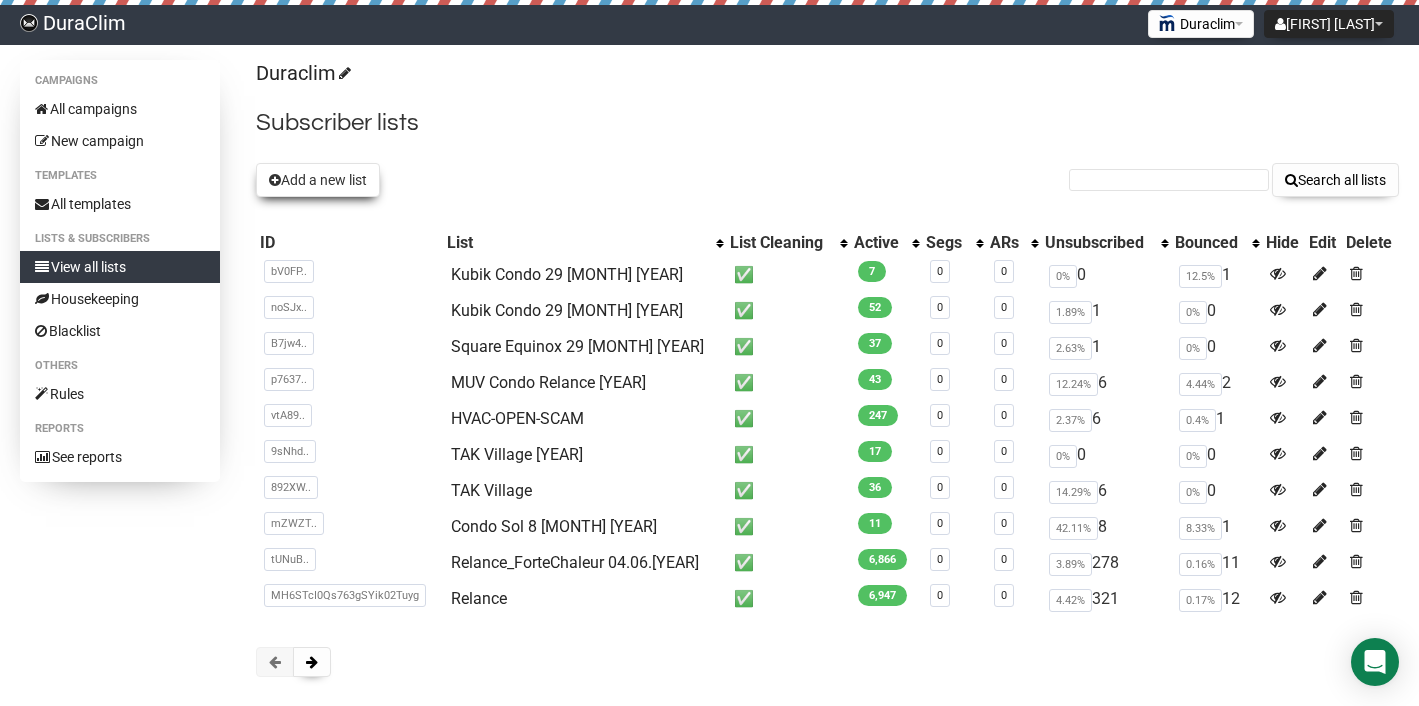click on "Add a new list" at bounding box center [318, 180] 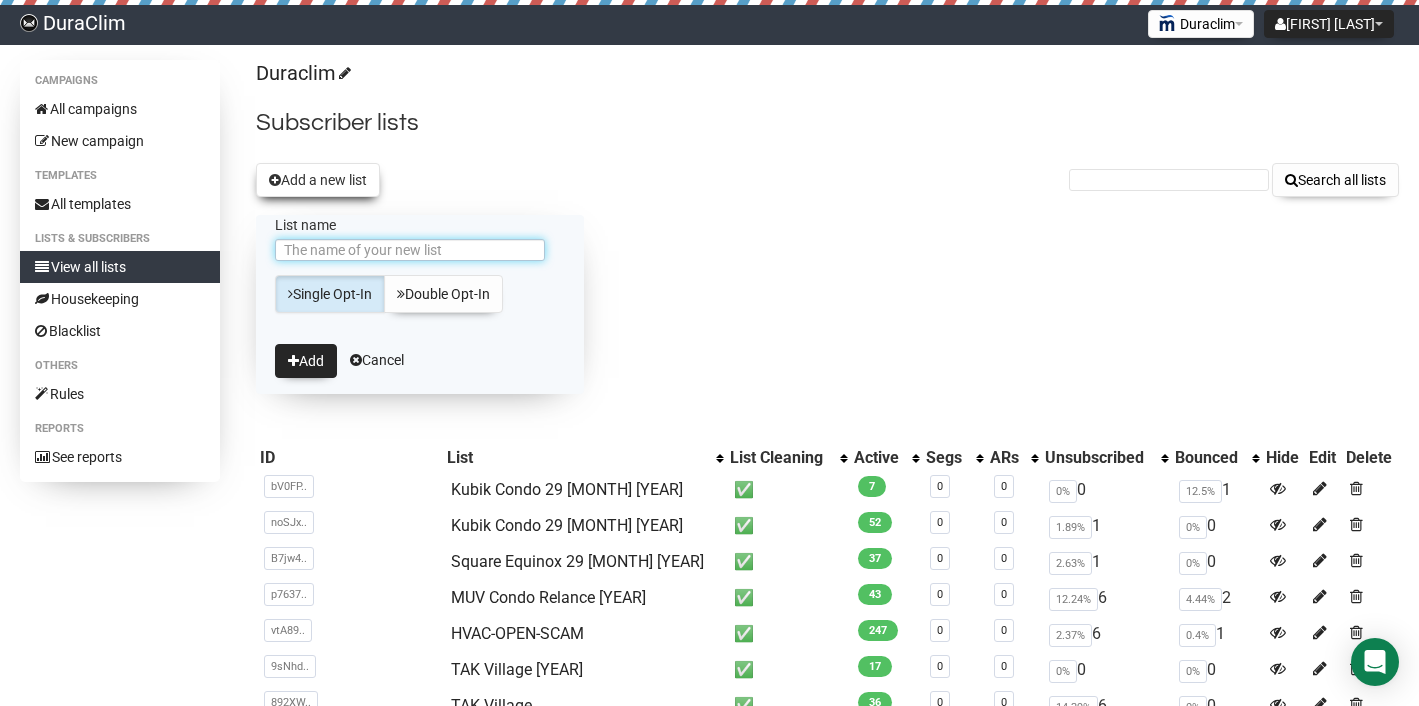 scroll, scrollTop: 0, scrollLeft: 0, axis: both 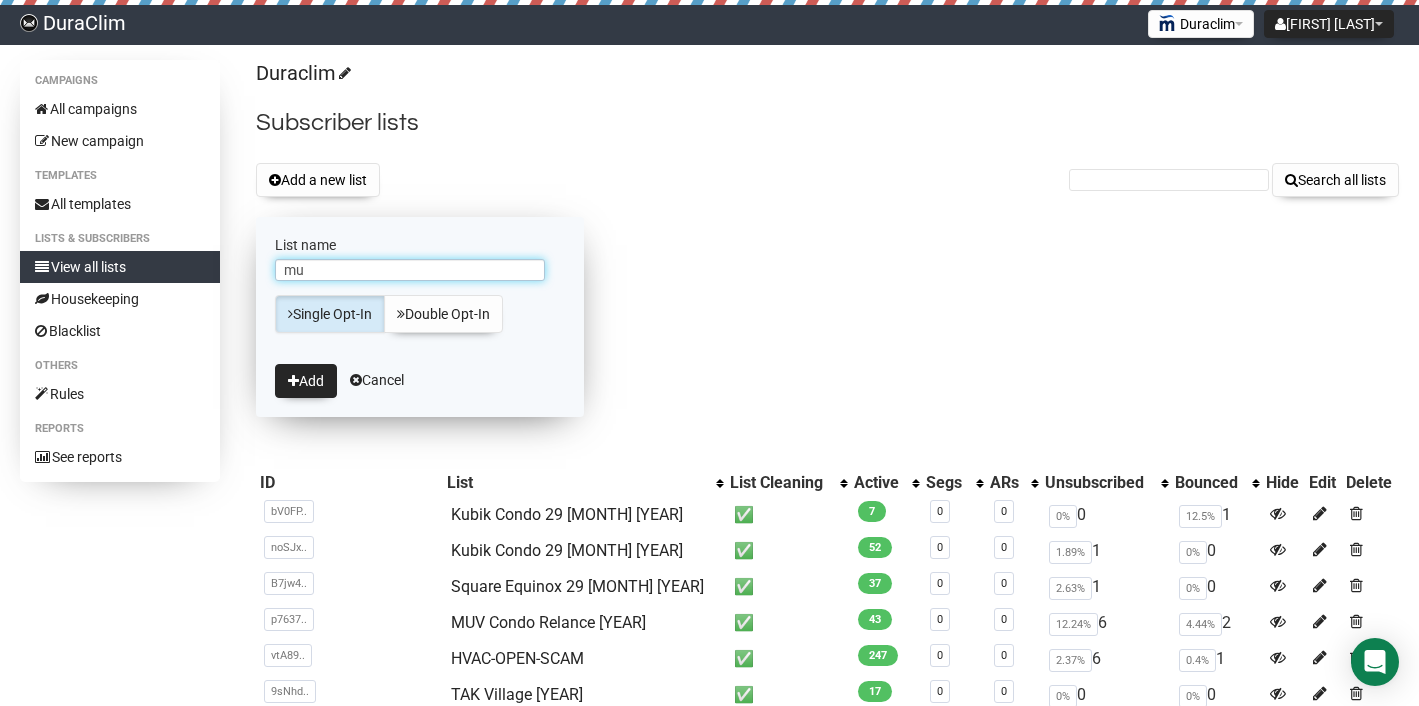 type on "m" 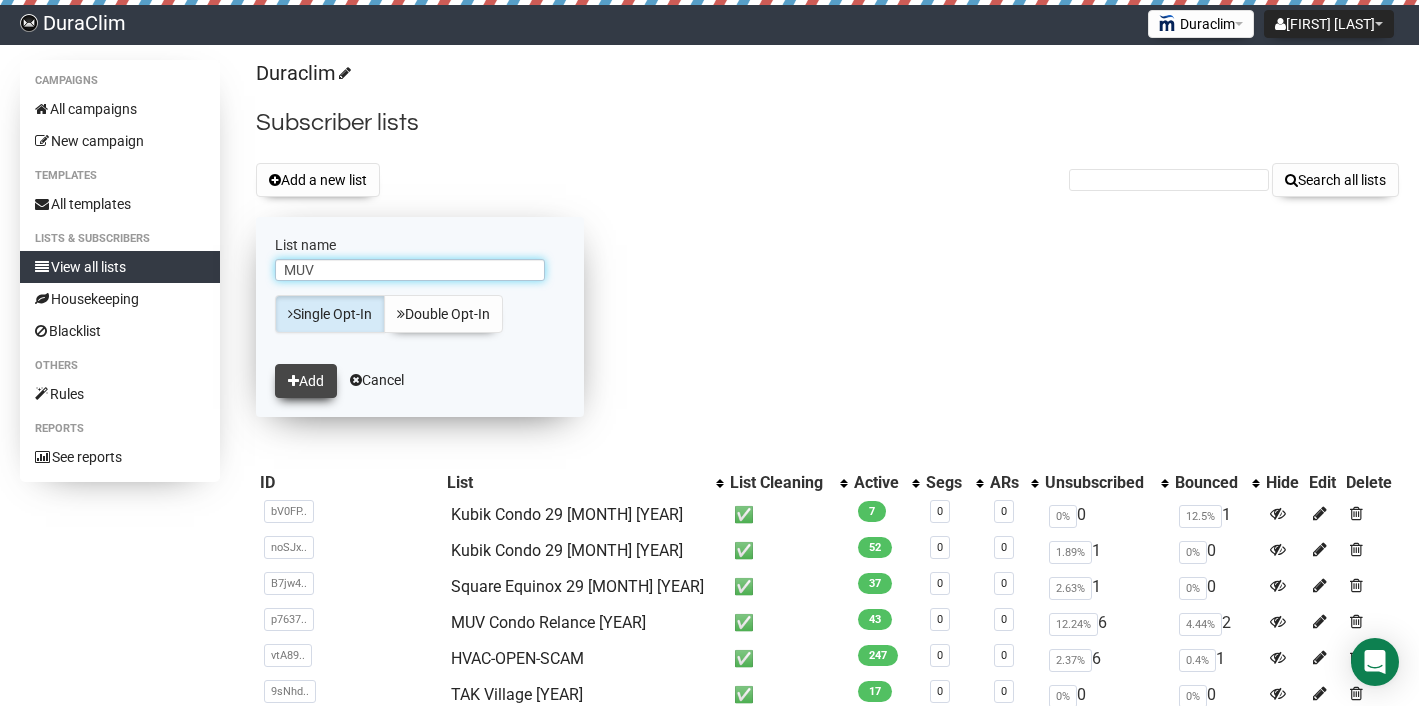 type on "MUV" 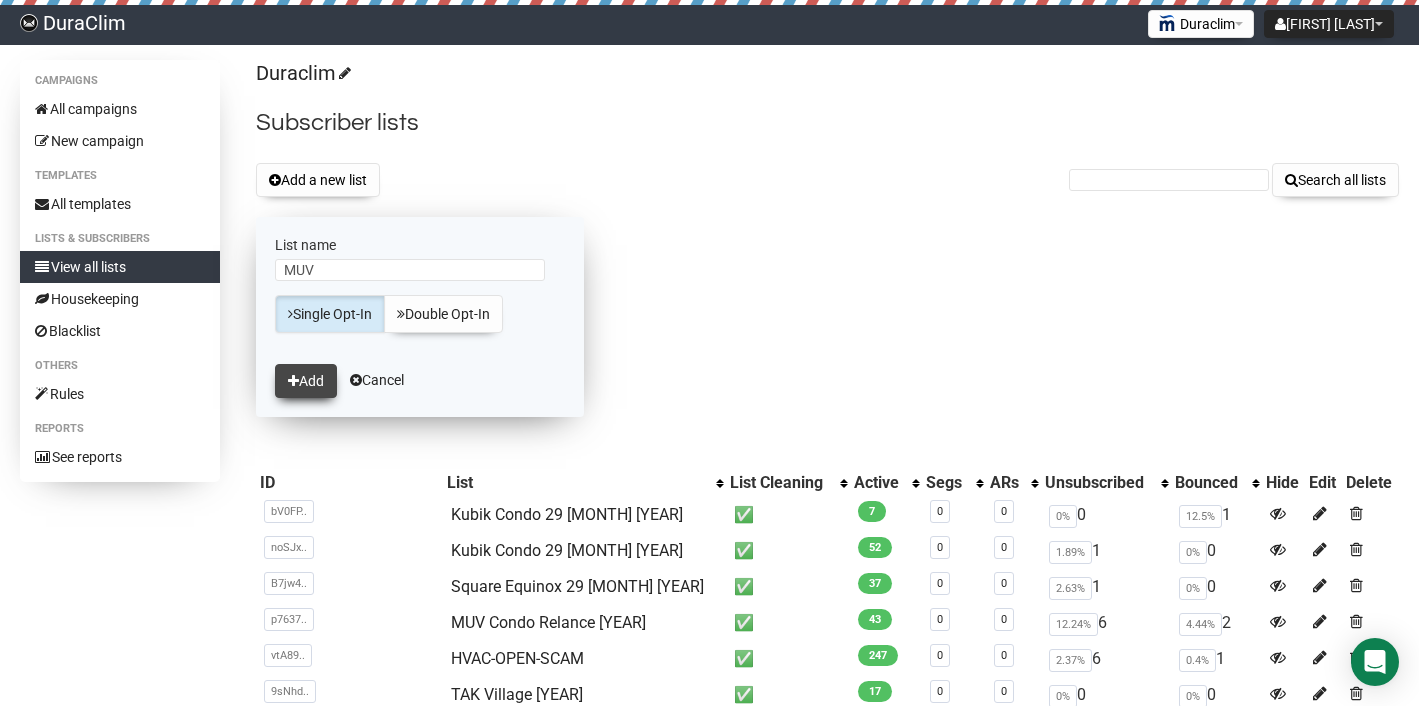 click on "Add" at bounding box center [306, 381] 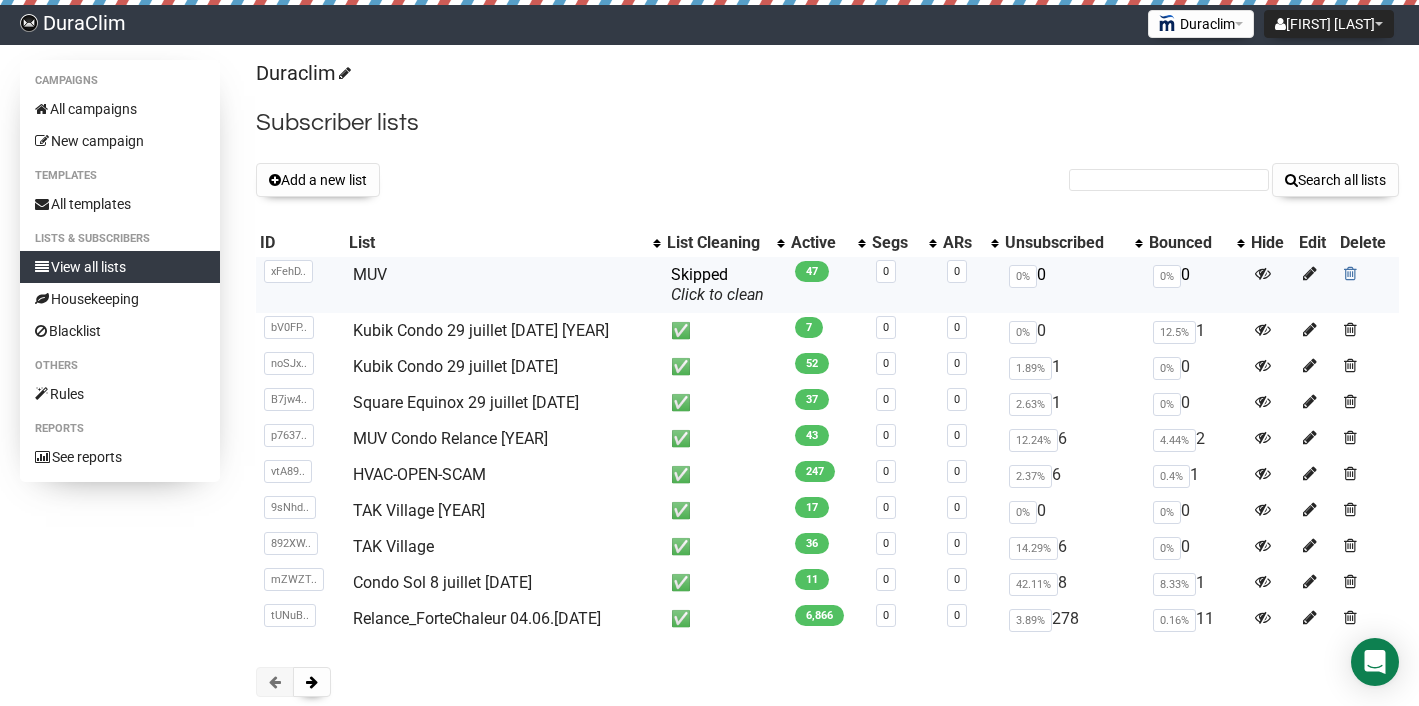 scroll, scrollTop: 0, scrollLeft: 0, axis: both 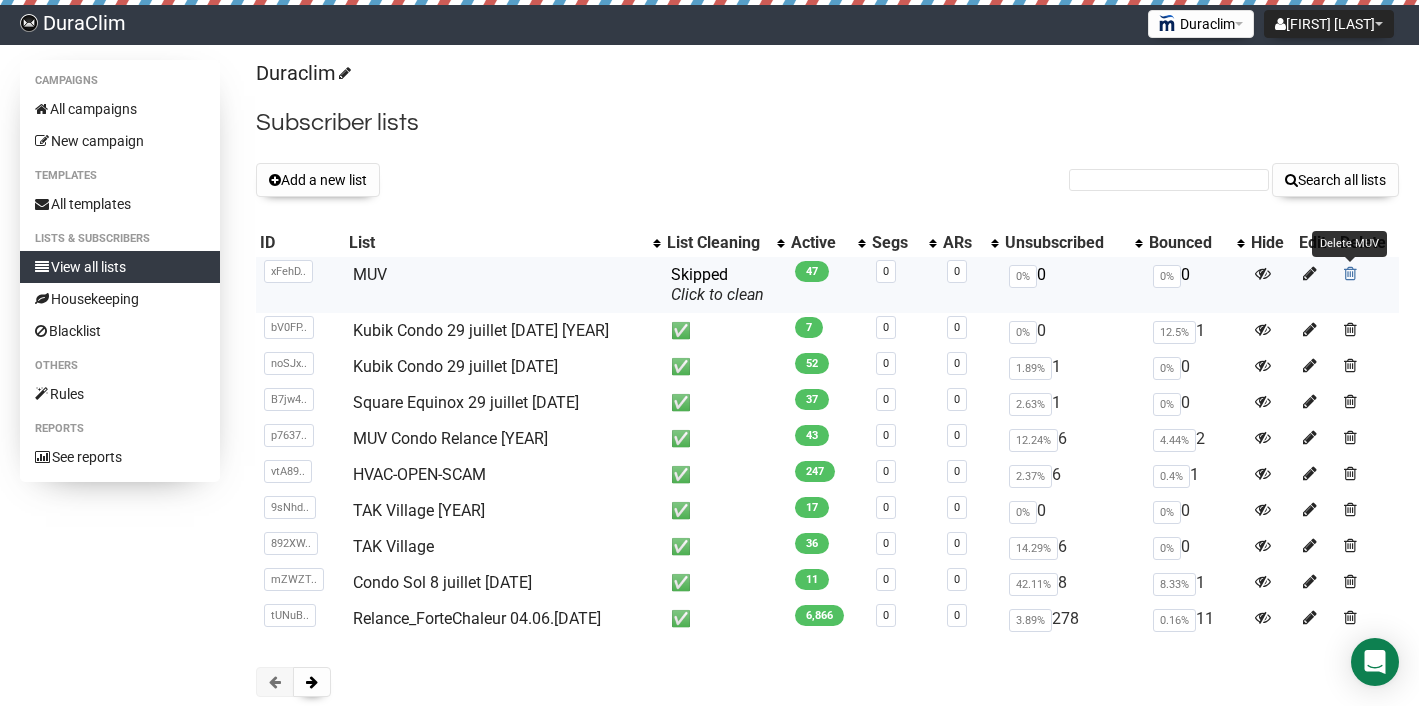 click at bounding box center [1350, 273] 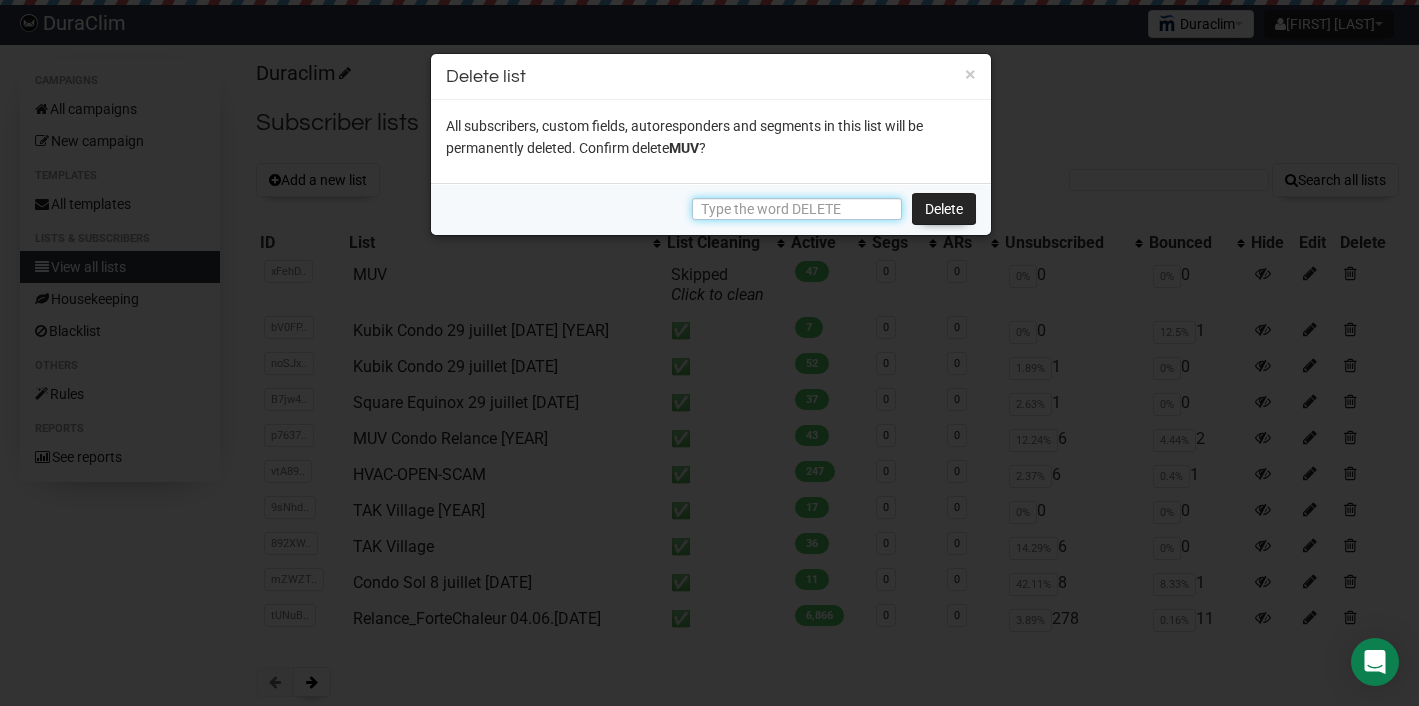 click at bounding box center [797, 209] 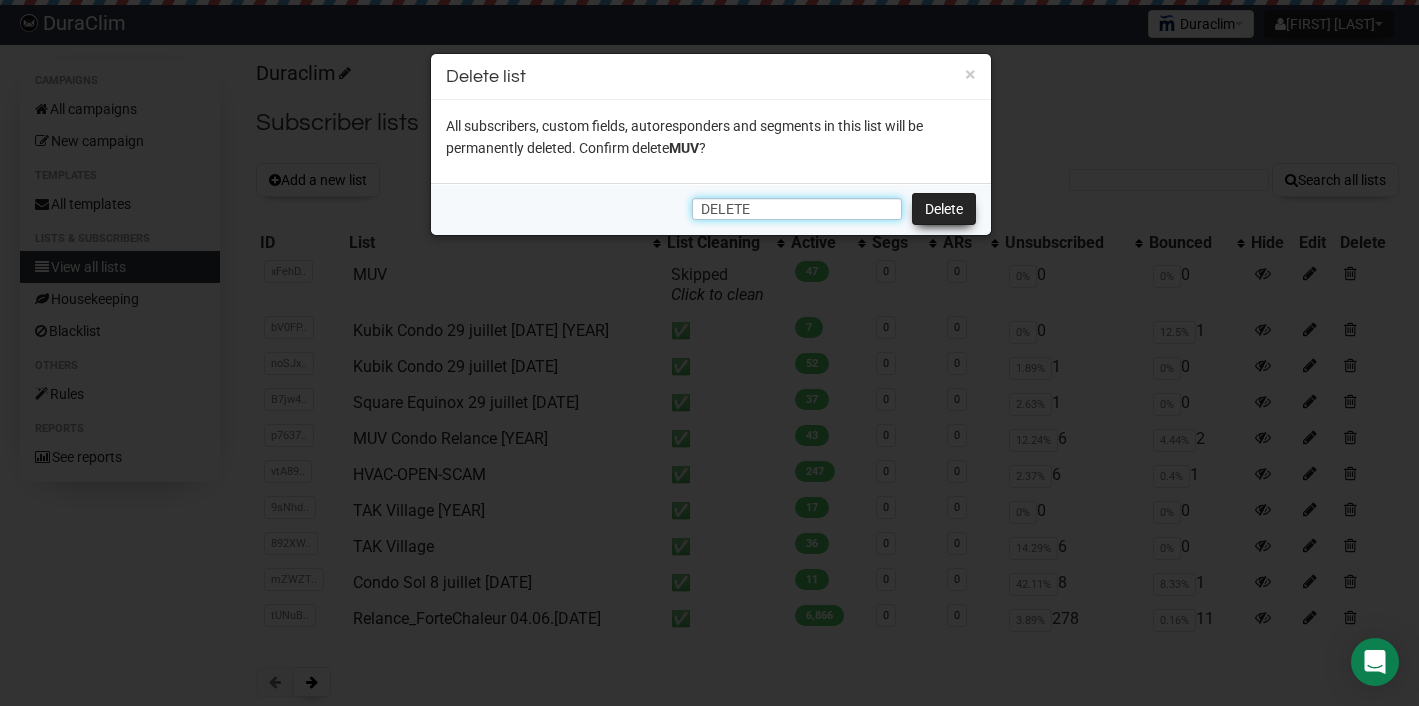 type on "DELETE" 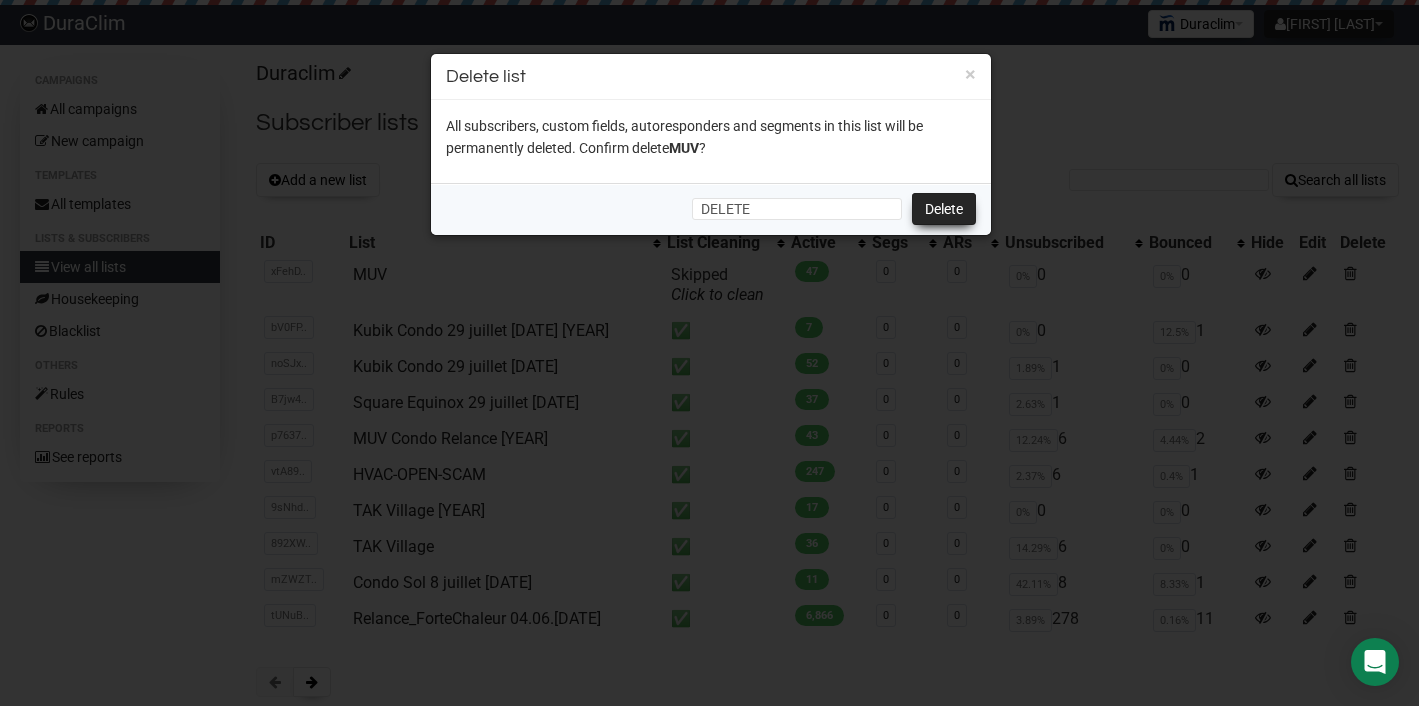 click on "Delete" at bounding box center [944, 209] 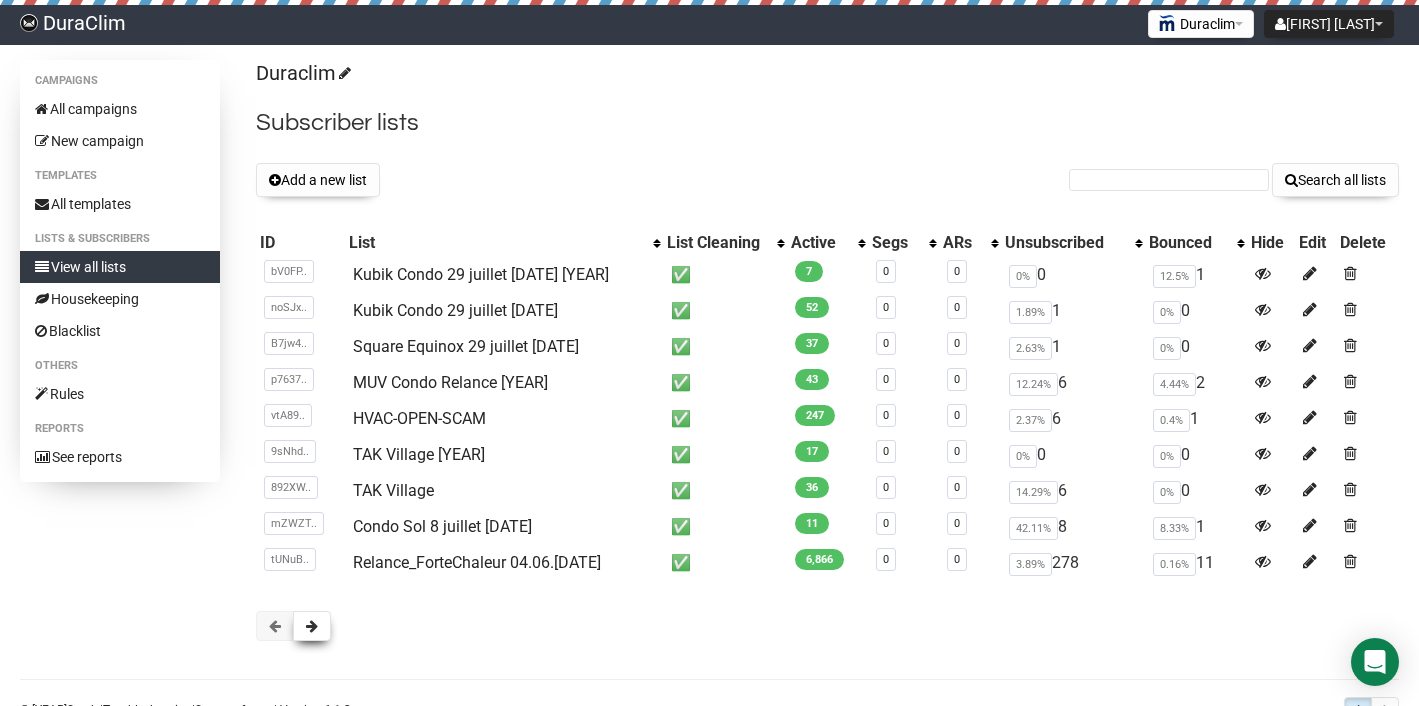 click at bounding box center [312, 626] 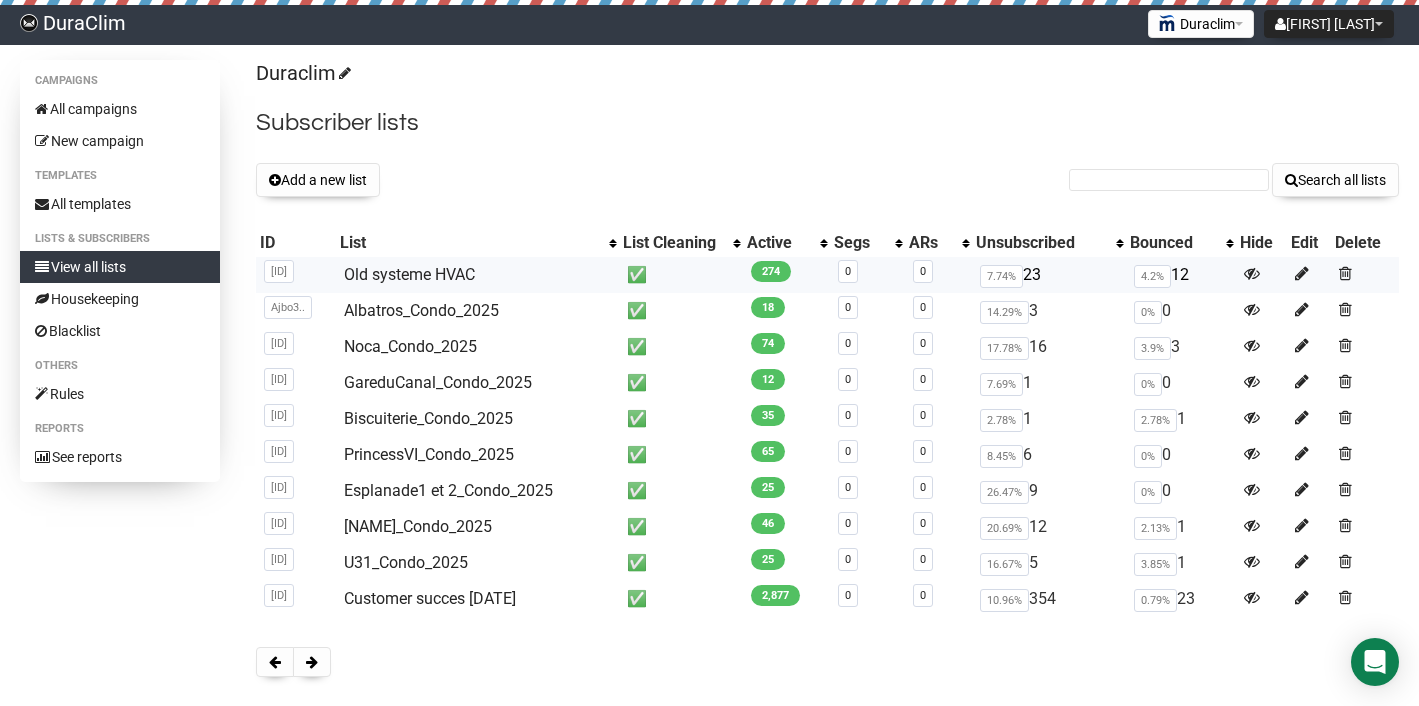 scroll, scrollTop: 0, scrollLeft: 0, axis: both 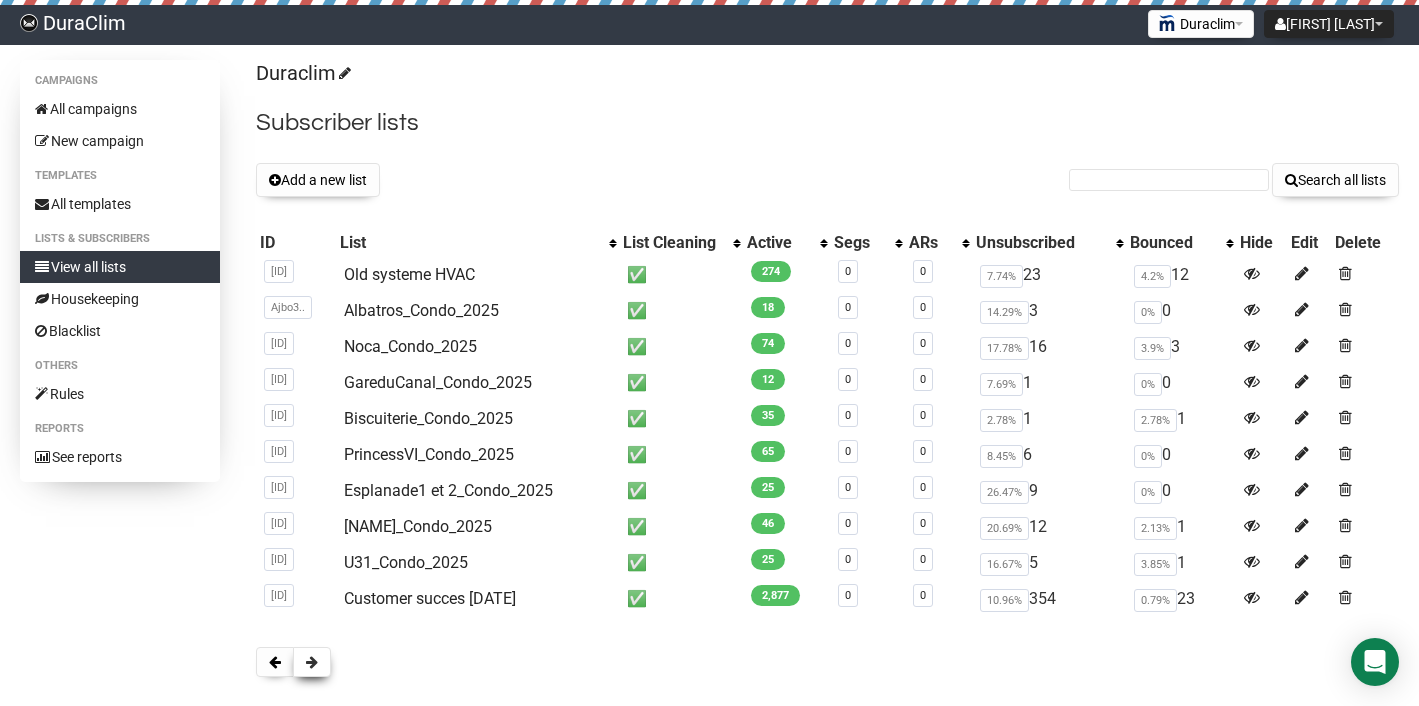 click at bounding box center (312, 662) 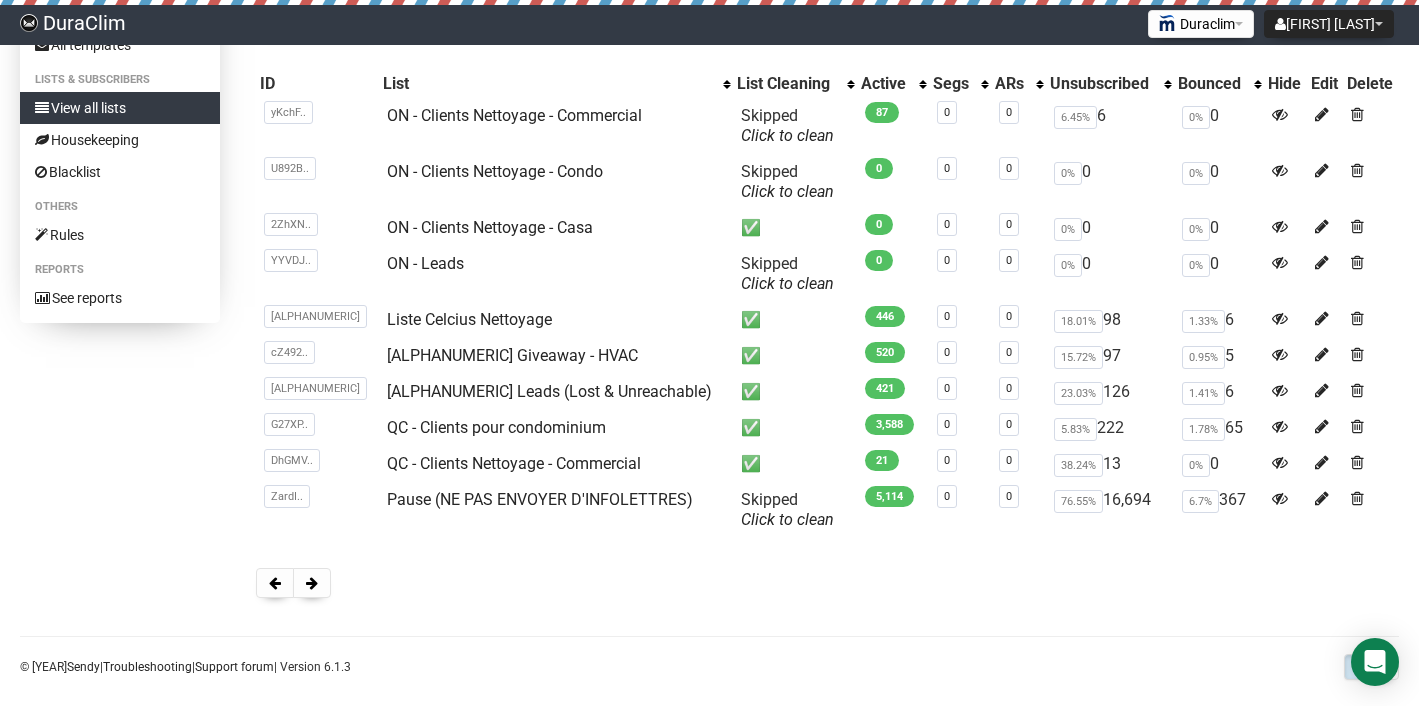 scroll, scrollTop: 180, scrollLeft: 0, axis: vertical 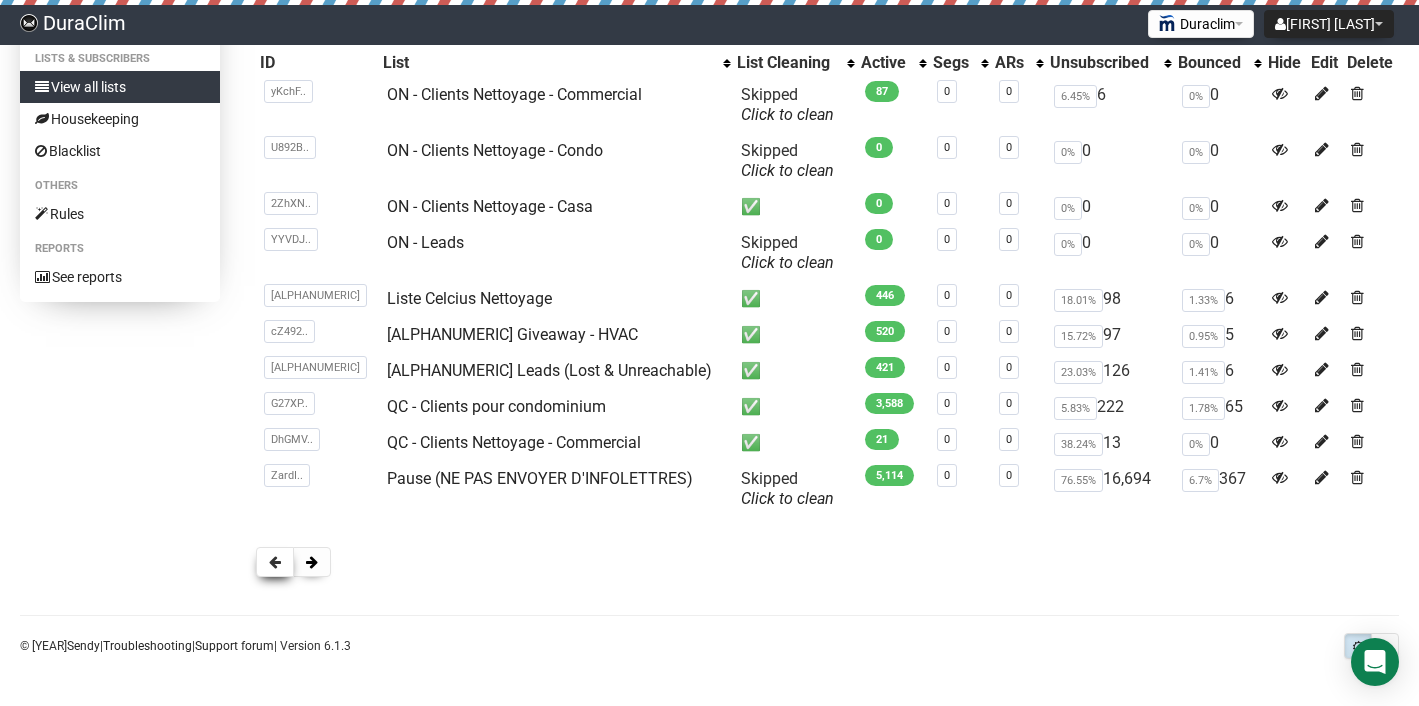 click at bounding box center (275, 562) 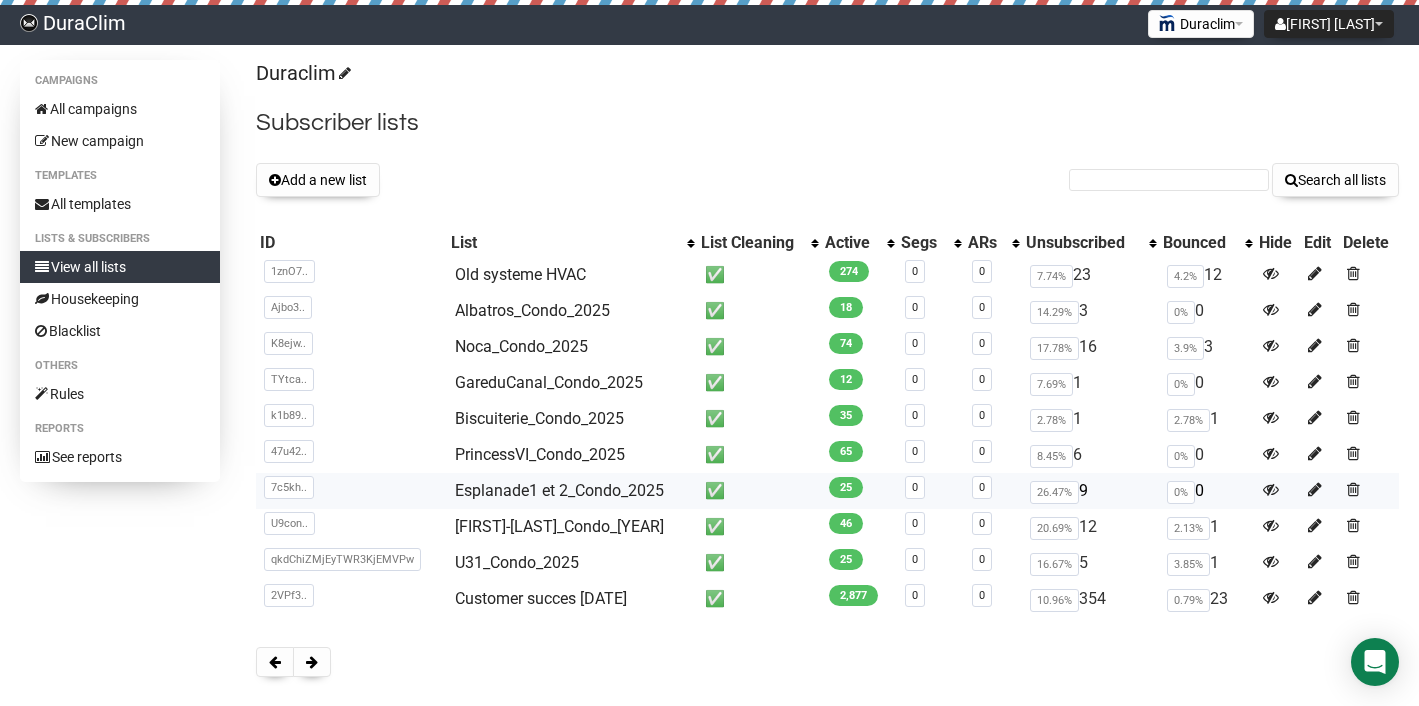scroll, scrollTop: 0, scrollLeft: 0, axis: both 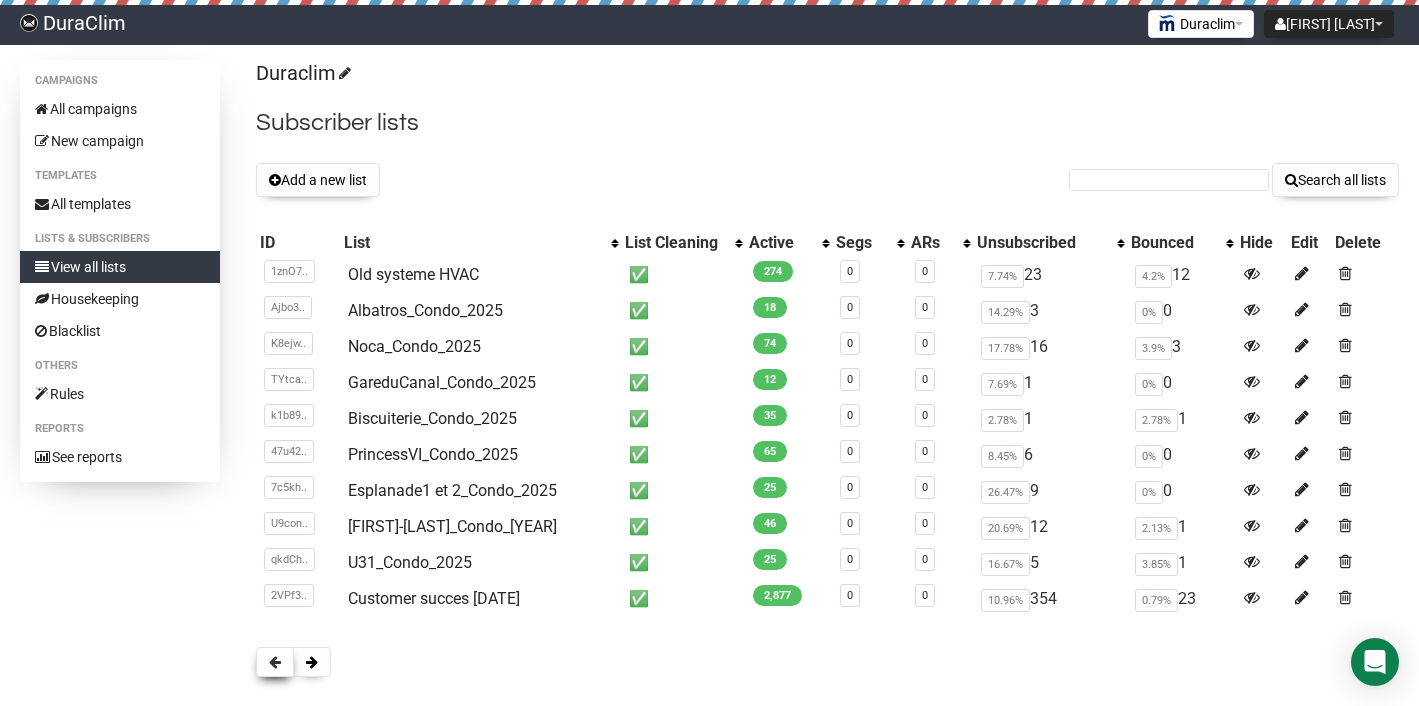 click at bounding box center (275, 662) 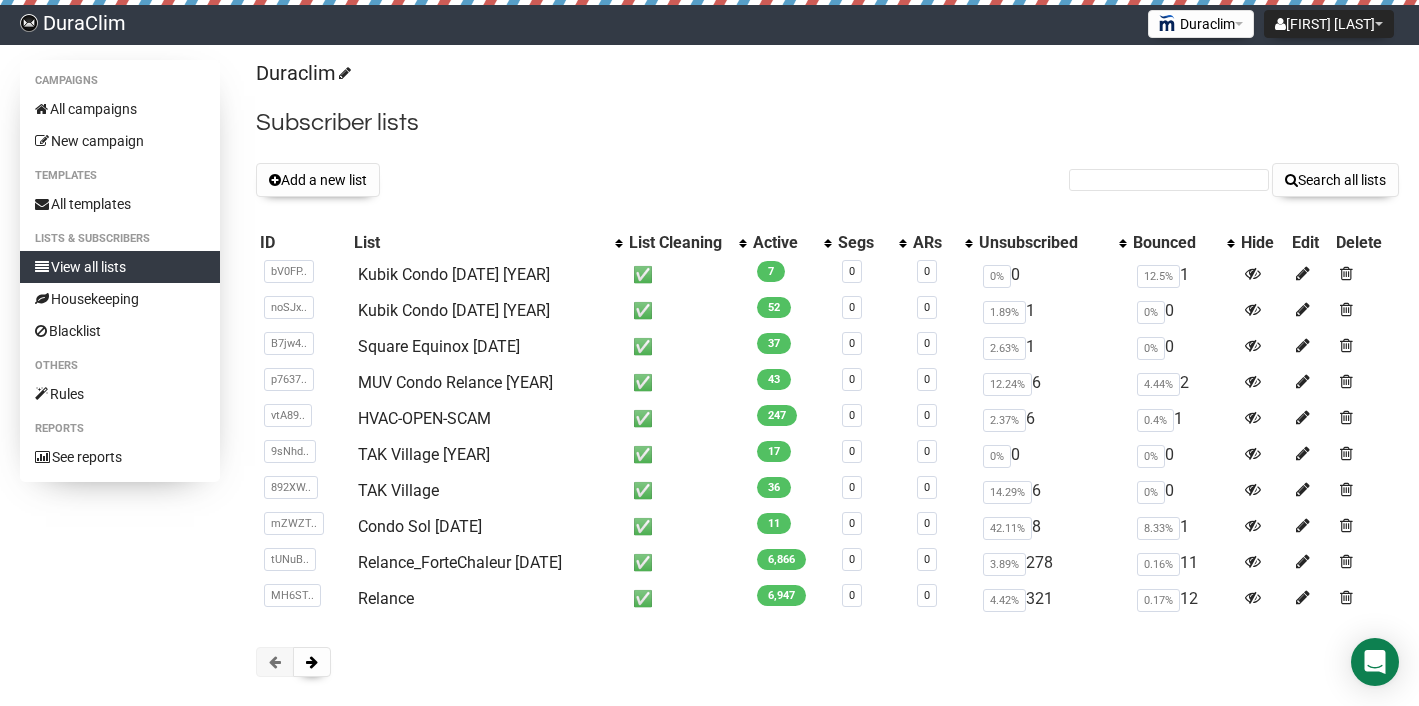 scroll, scrollTop: 0, scrollLeft: 0, axis: both 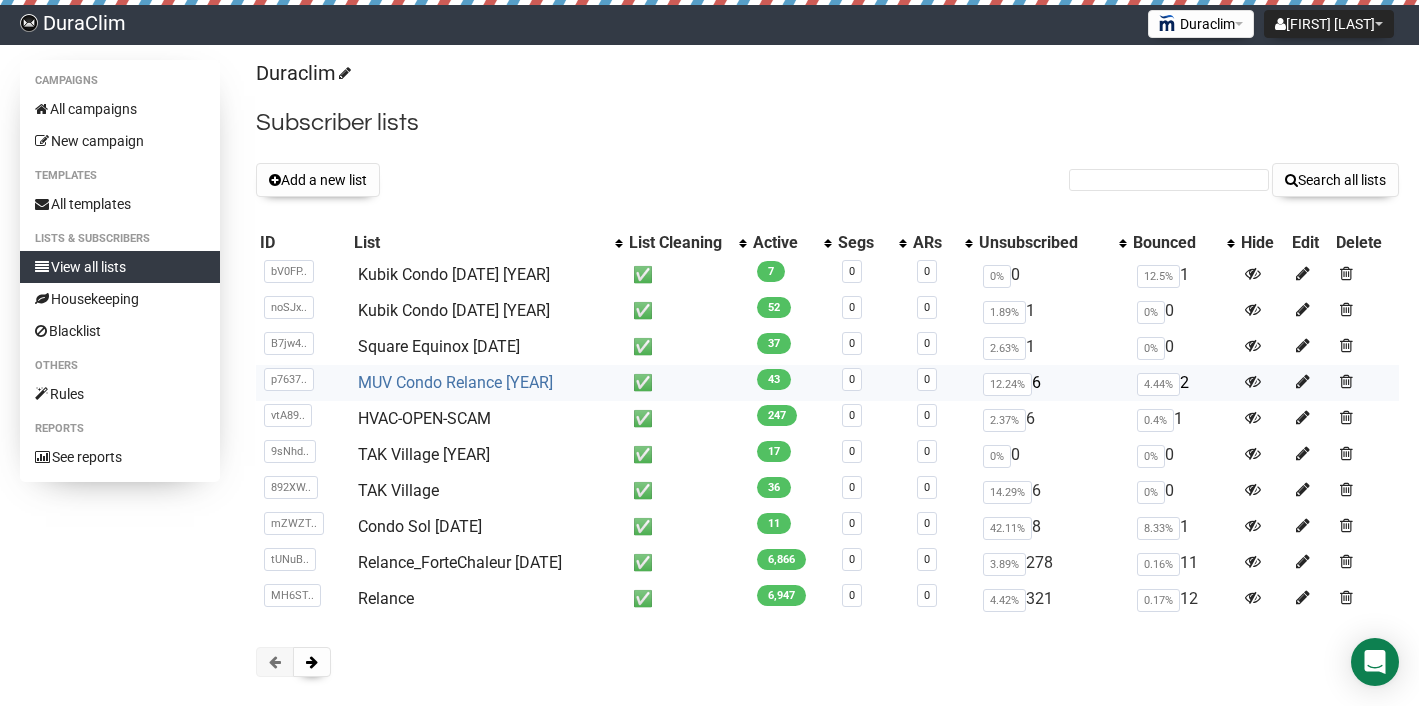 click on "MUV Condo Relance 2025" at bounding box center (455, 382) 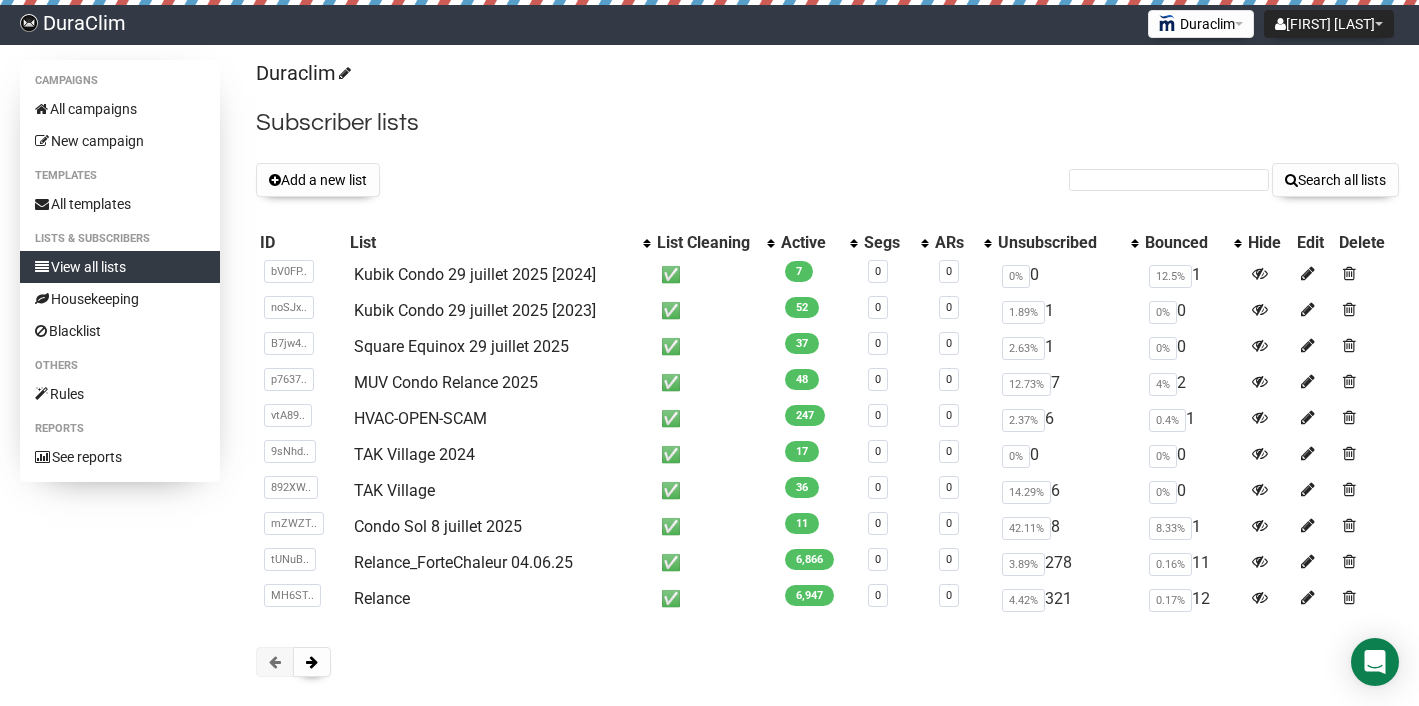 scroll, scrollTop: 0, scrollLeft: 0, axis: both 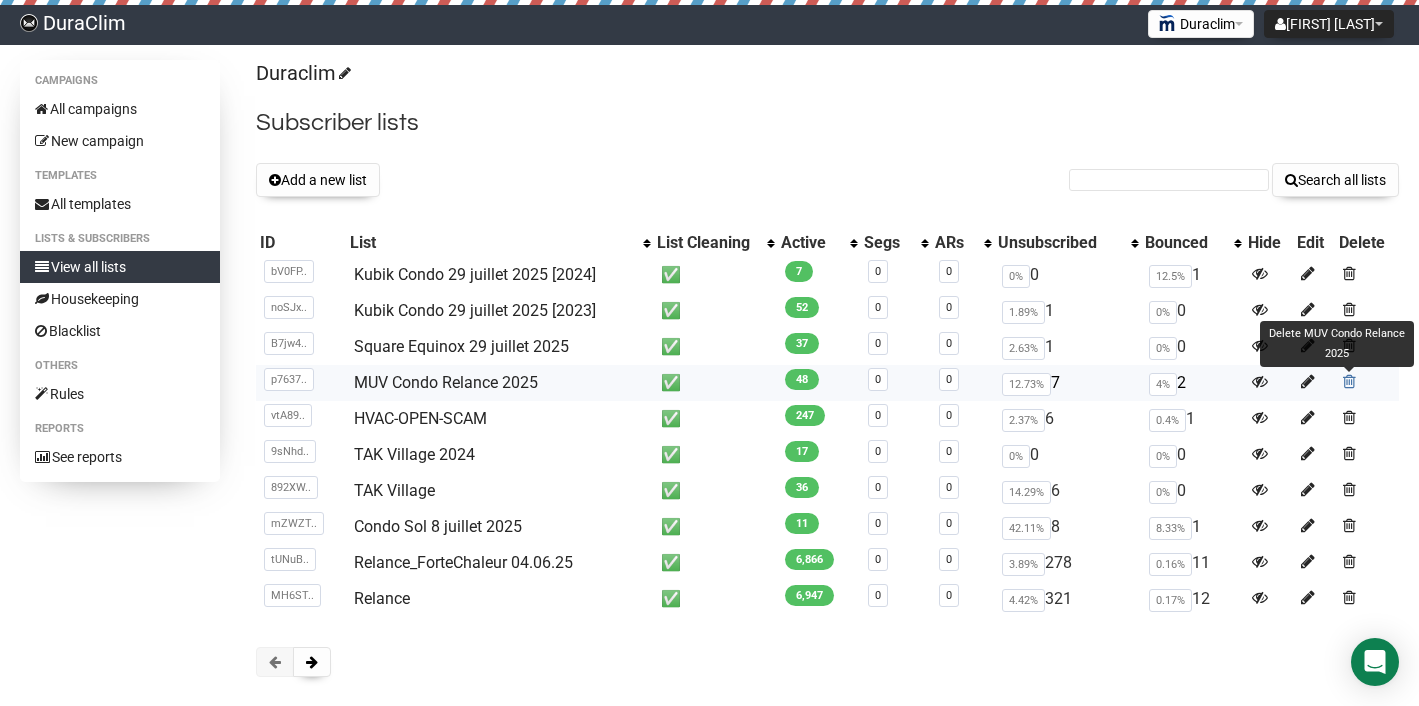 click at bounding box center (1349, 381) 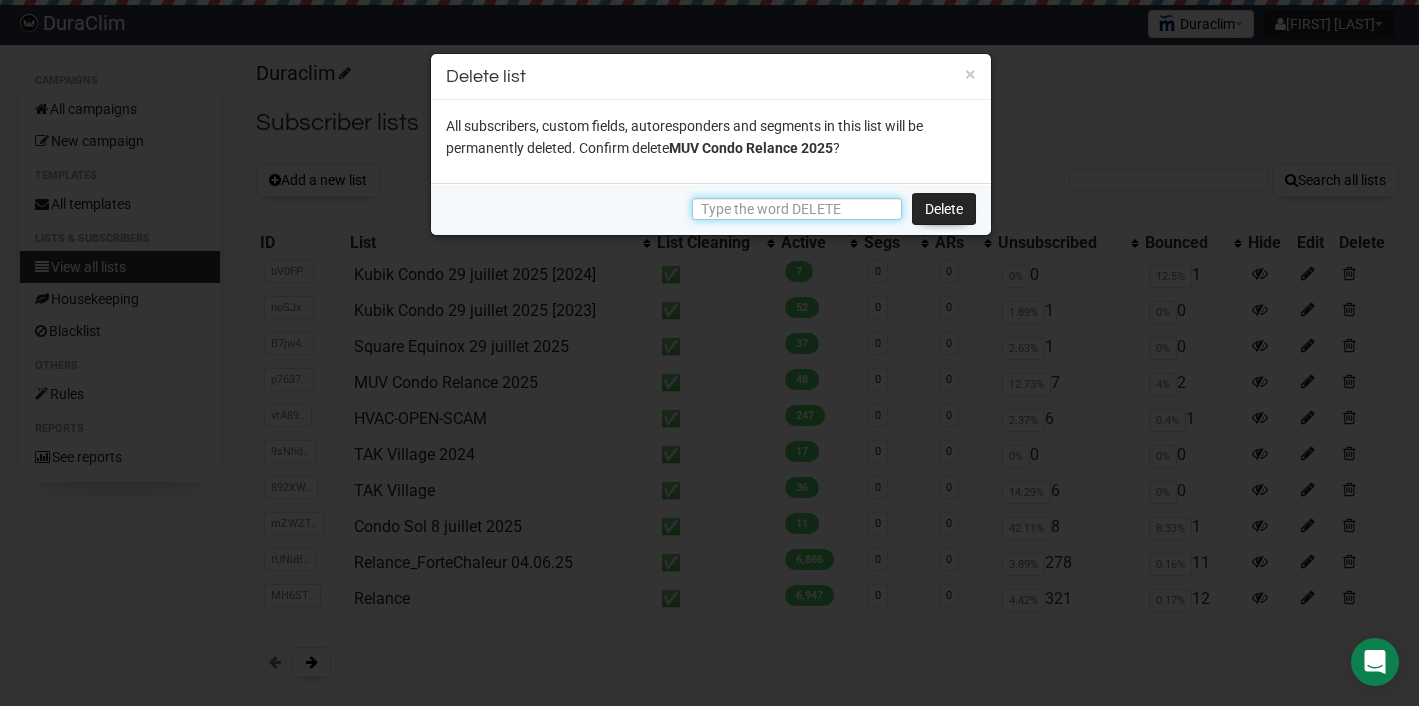 click at bounding box center [797, 209] 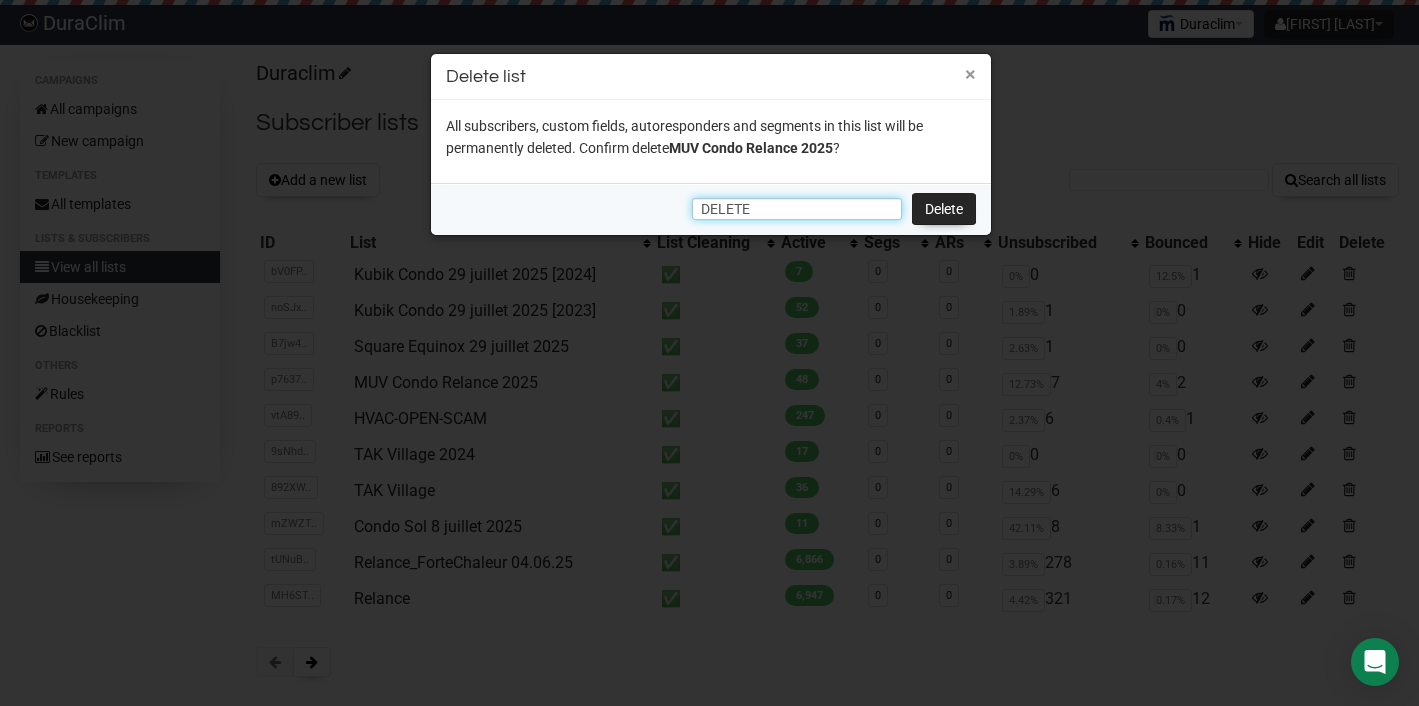 type on "DELETE" 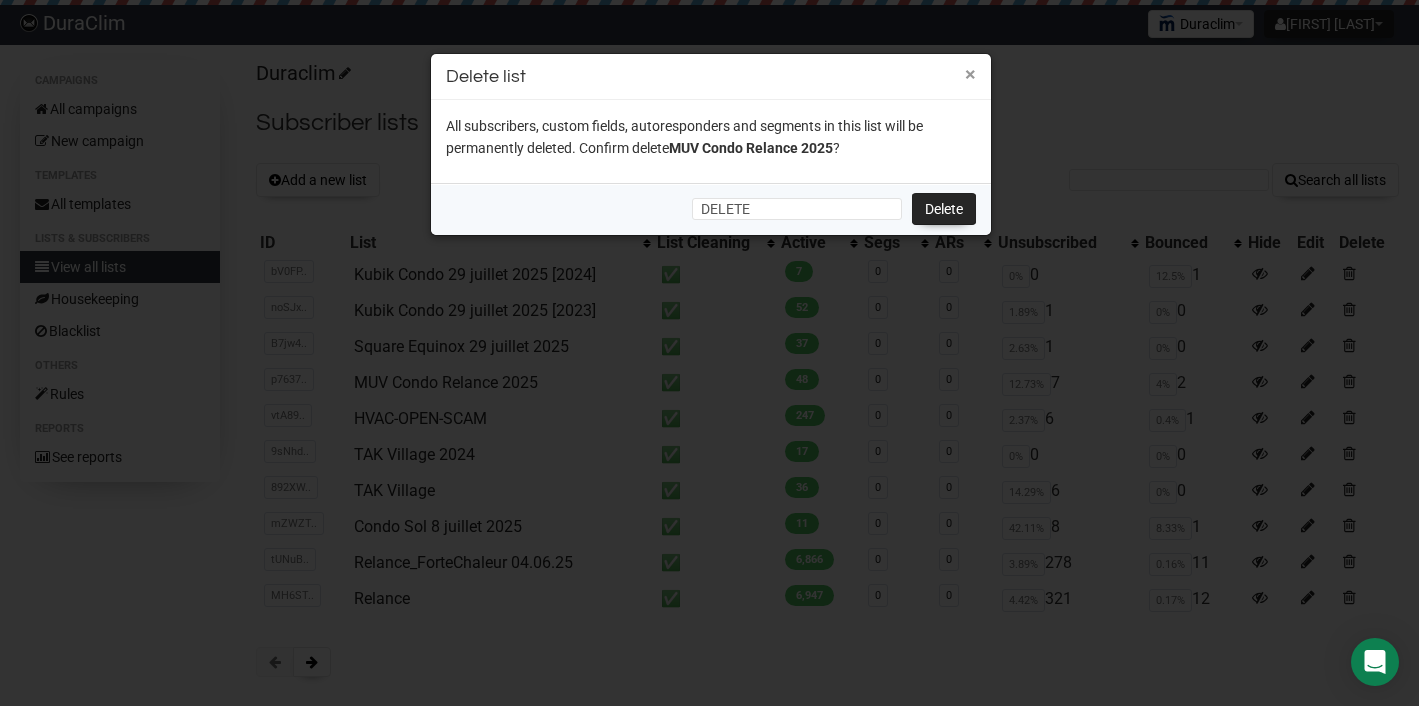click on "×" at bounding box center (970, 74) 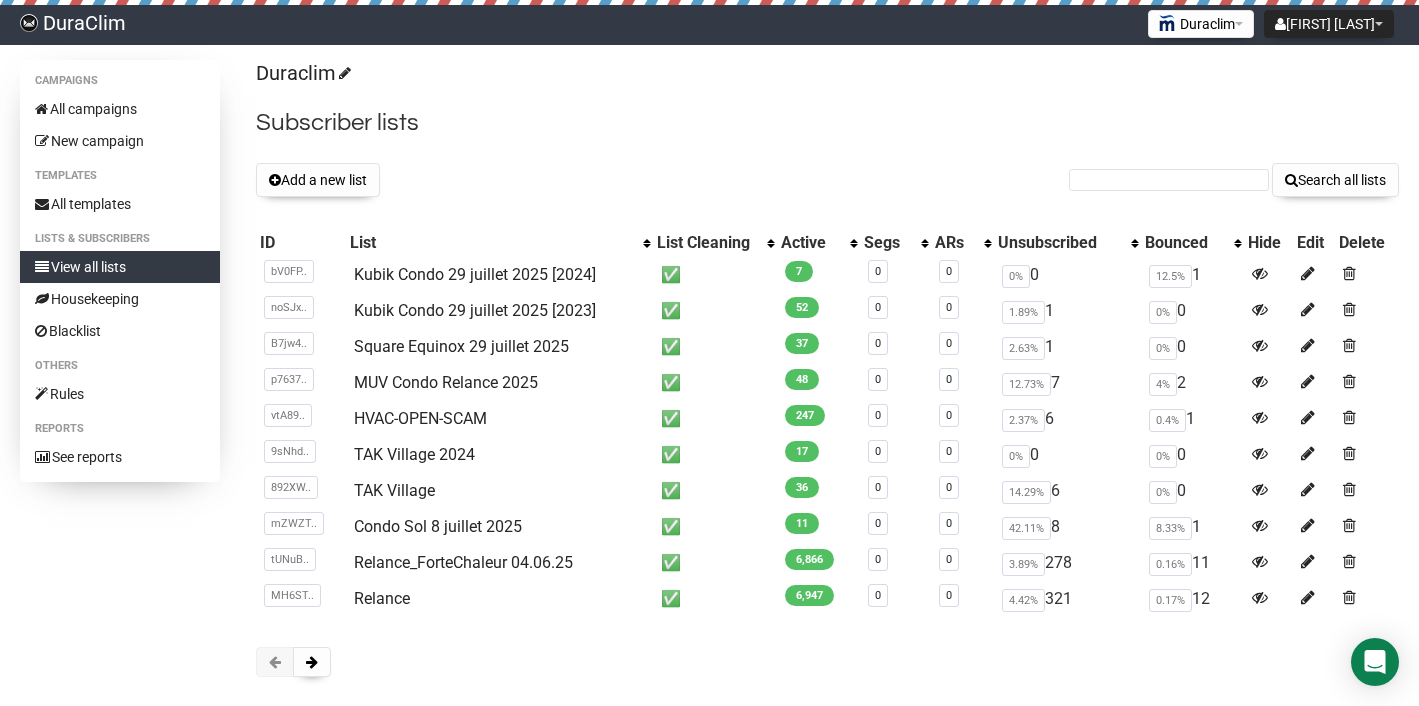 click at bounding box center [275, 662] 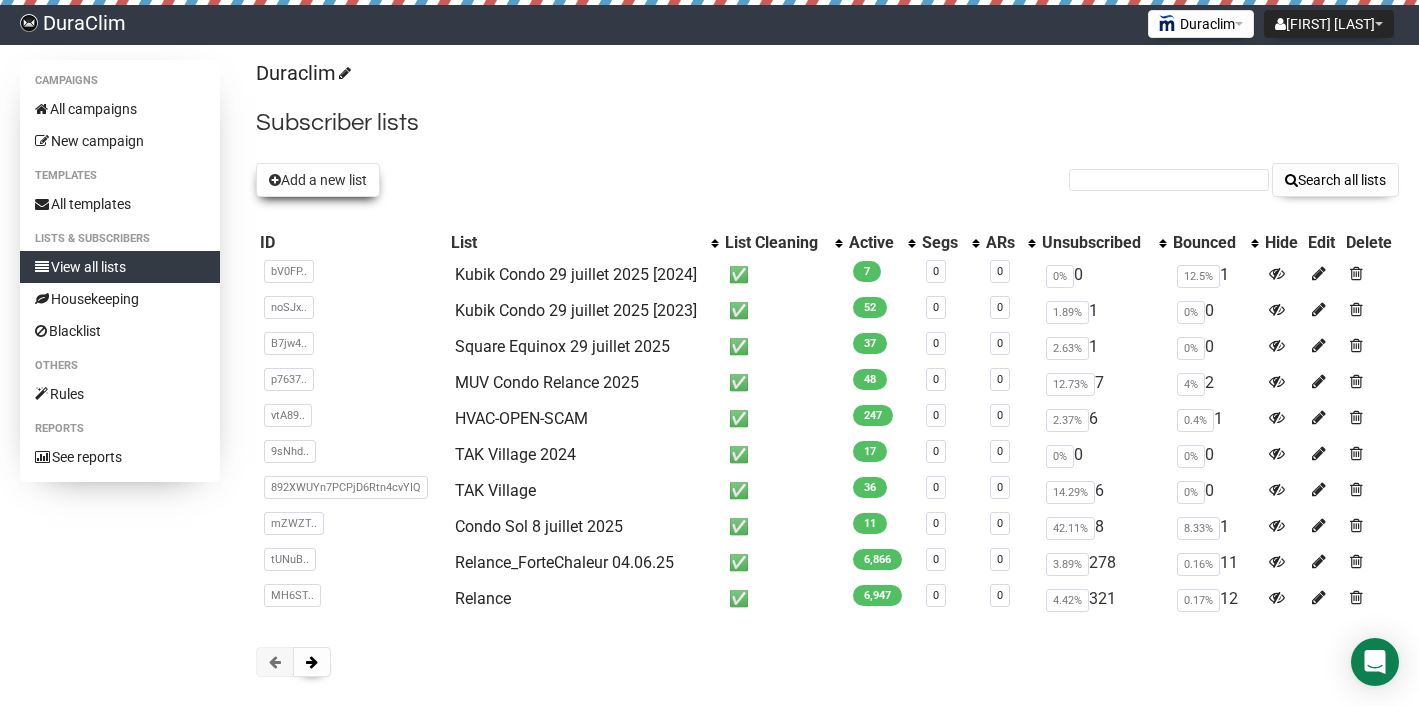 click on "Add a new list" at bounding box center [318, 180] 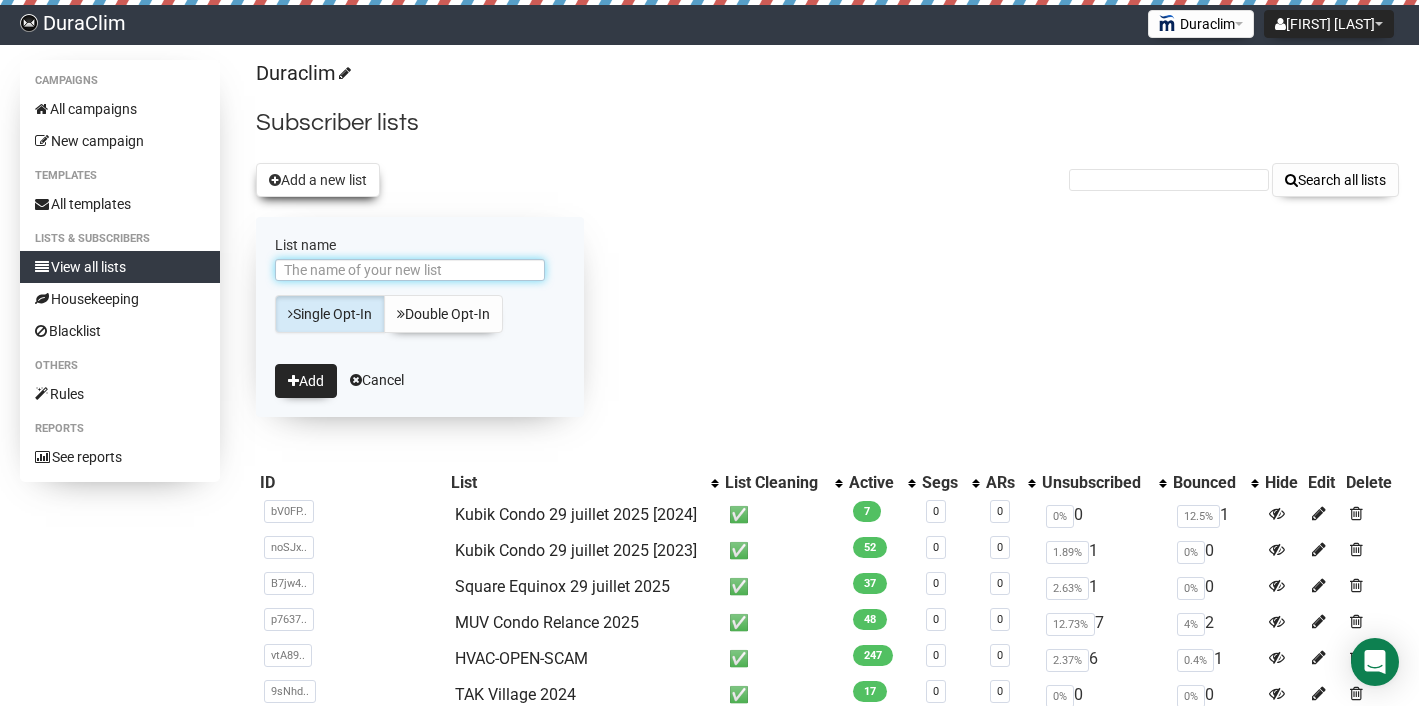 scroll, scrollTop: 0, scrollLeft: 0, axis: both 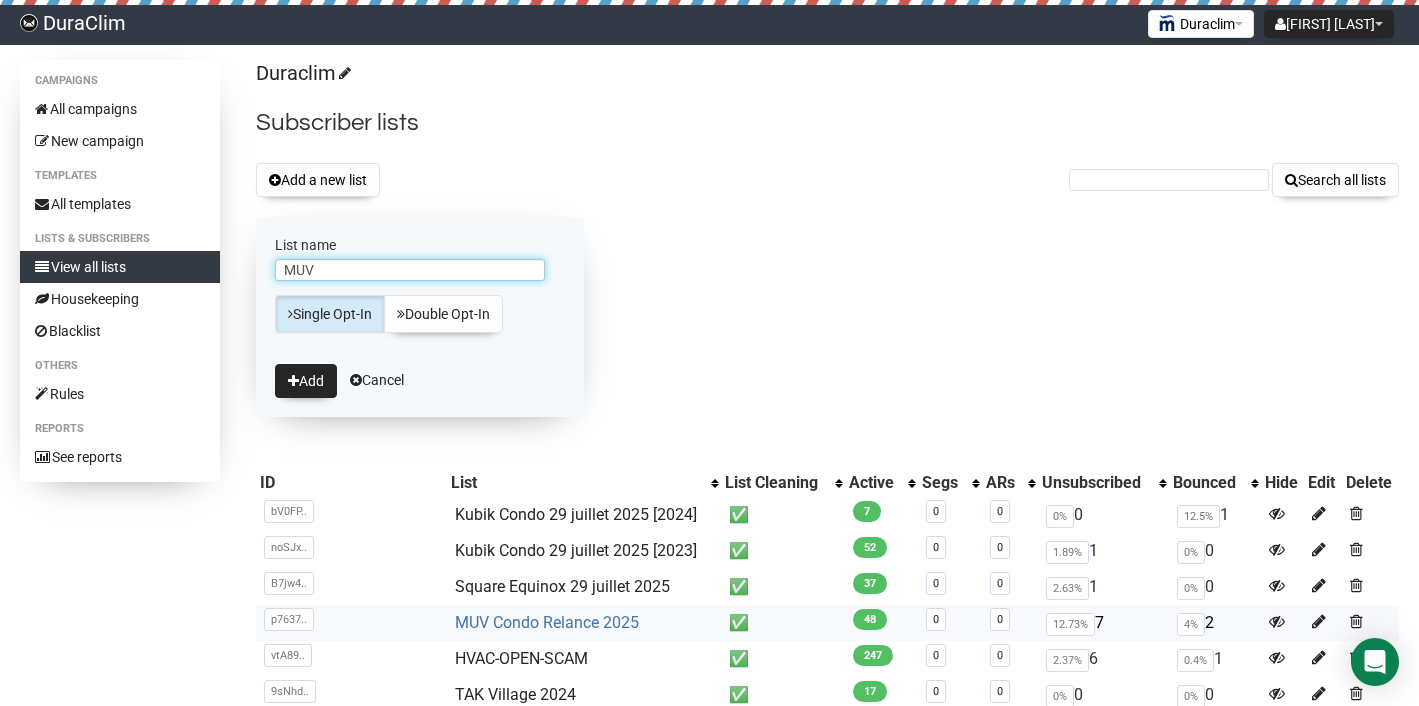 type on "MUV" 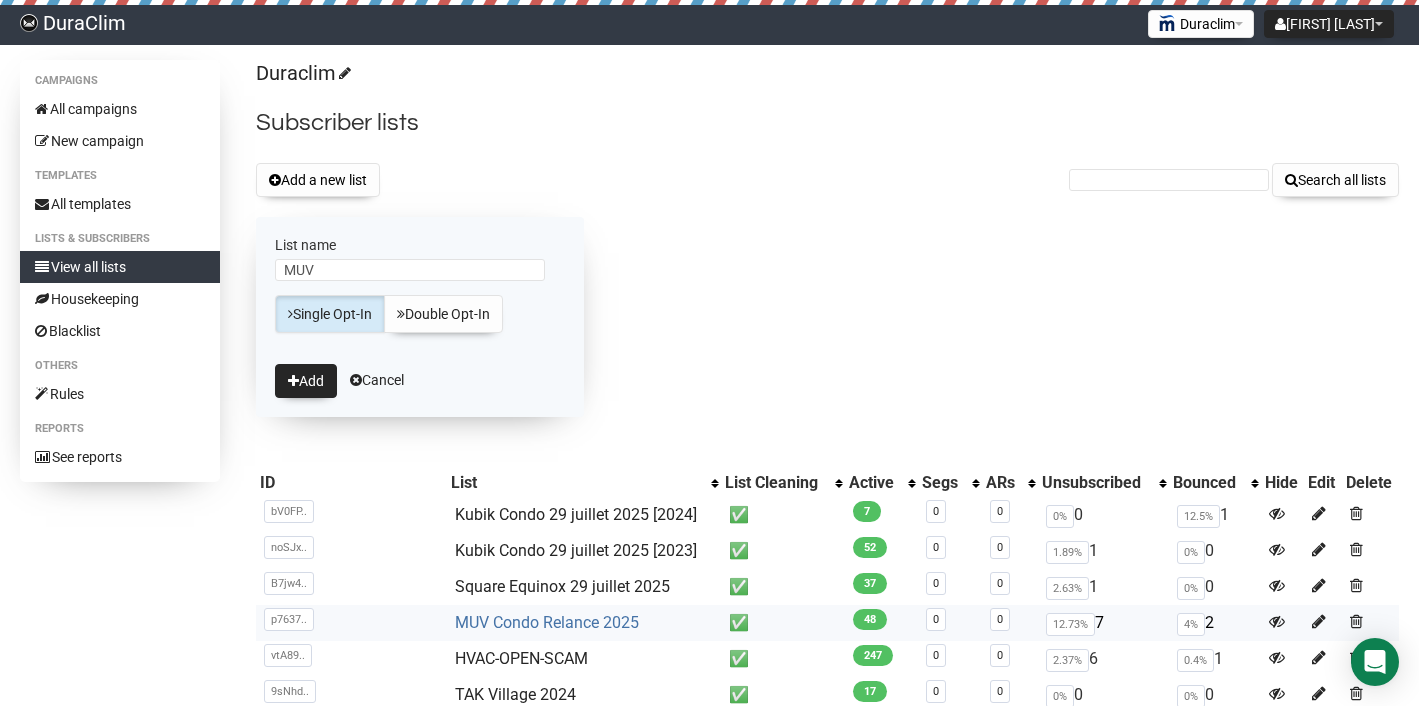 click on "MUV Condo Relance 2025" at bounding box center (547, 622) 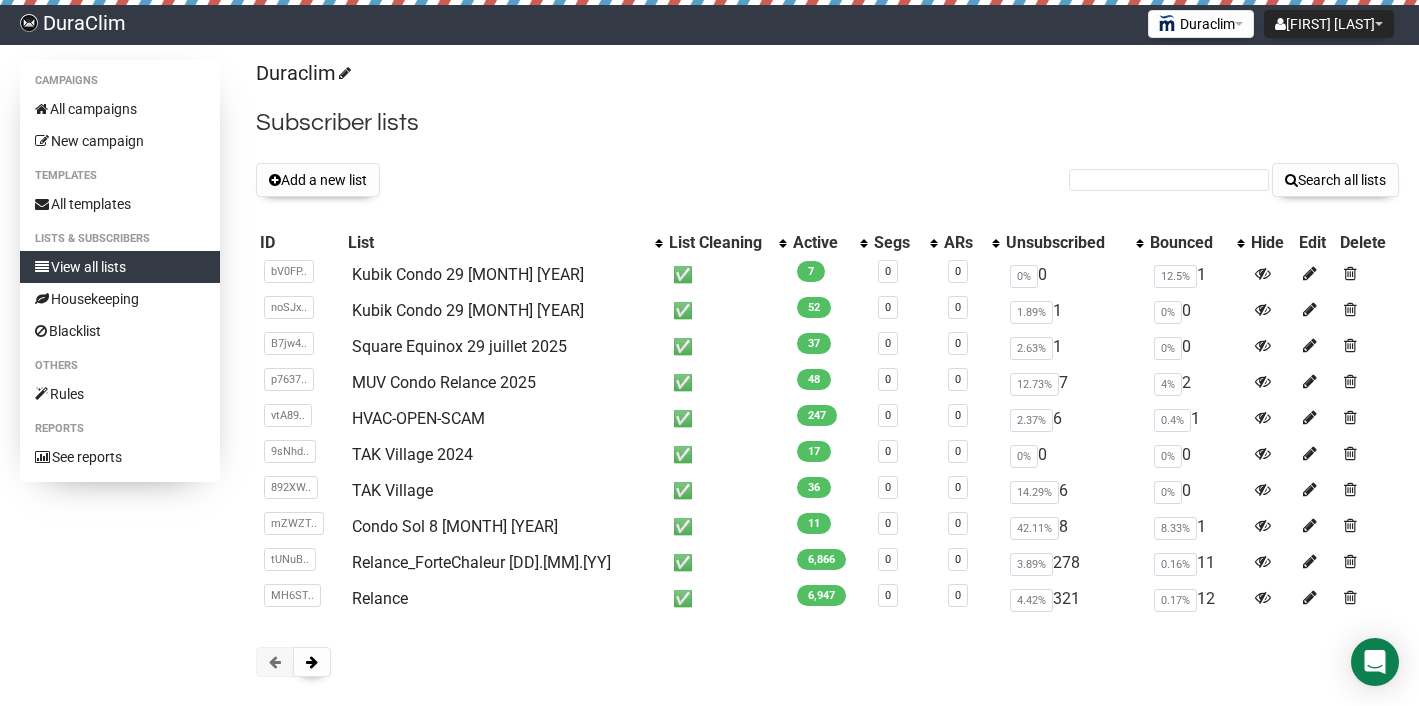 scroll, scrollTop: 0, scrollLeft: 0, axis: both 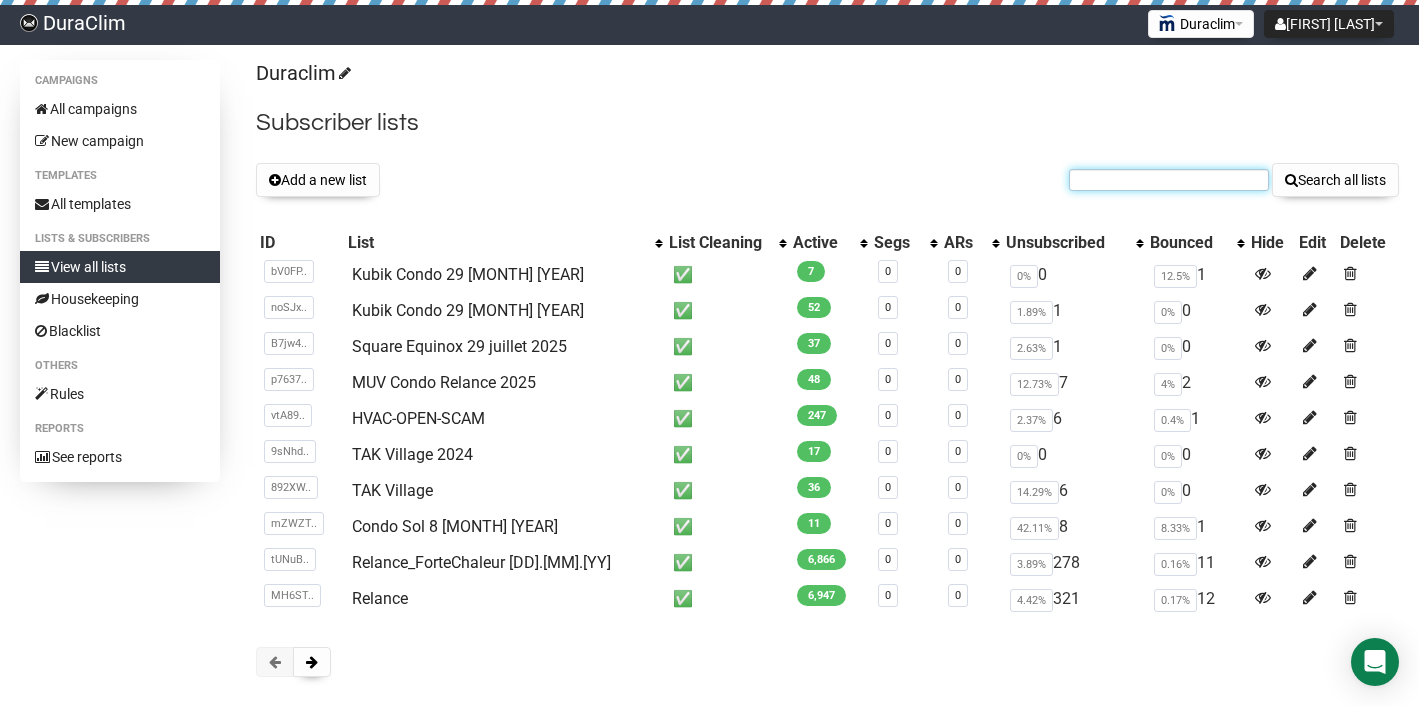 click at bounding box center (1169, 180) 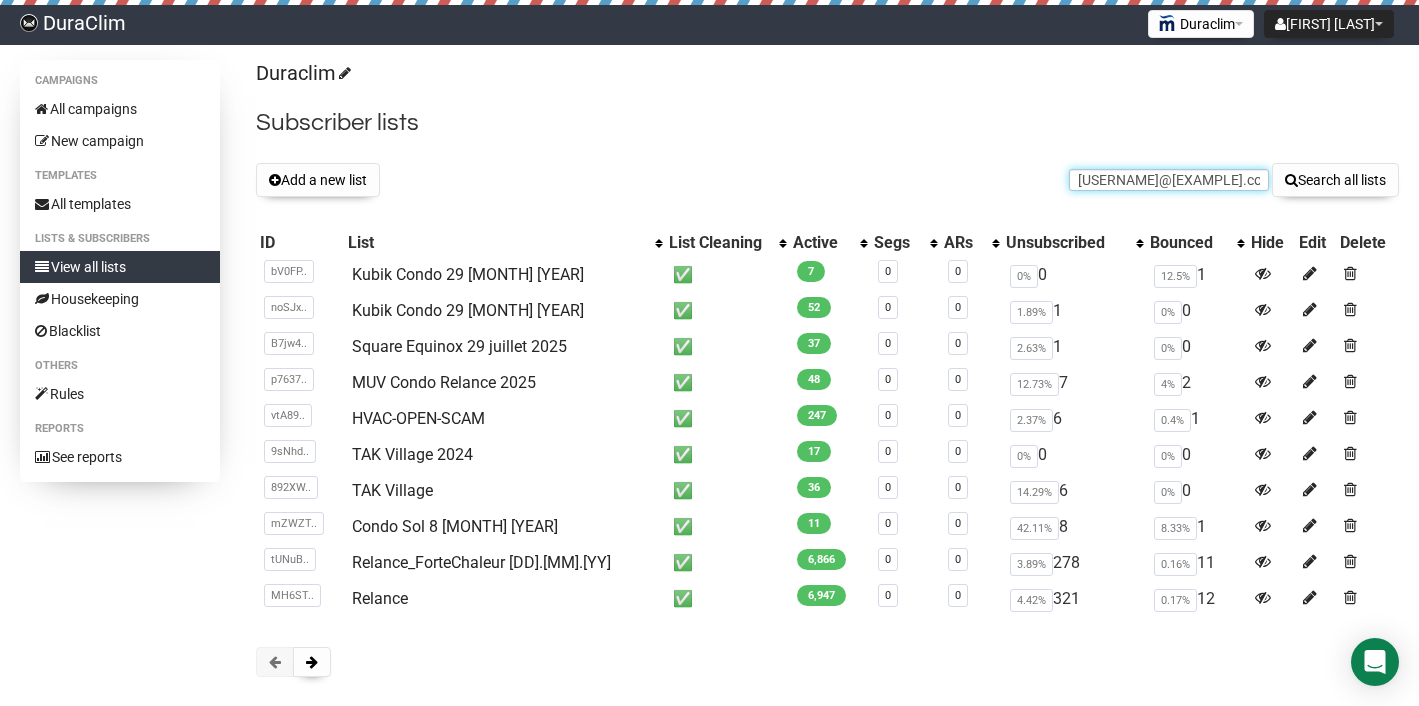 scroll, scrollTop: 0, scrollLeft: 21, axis: horizontal 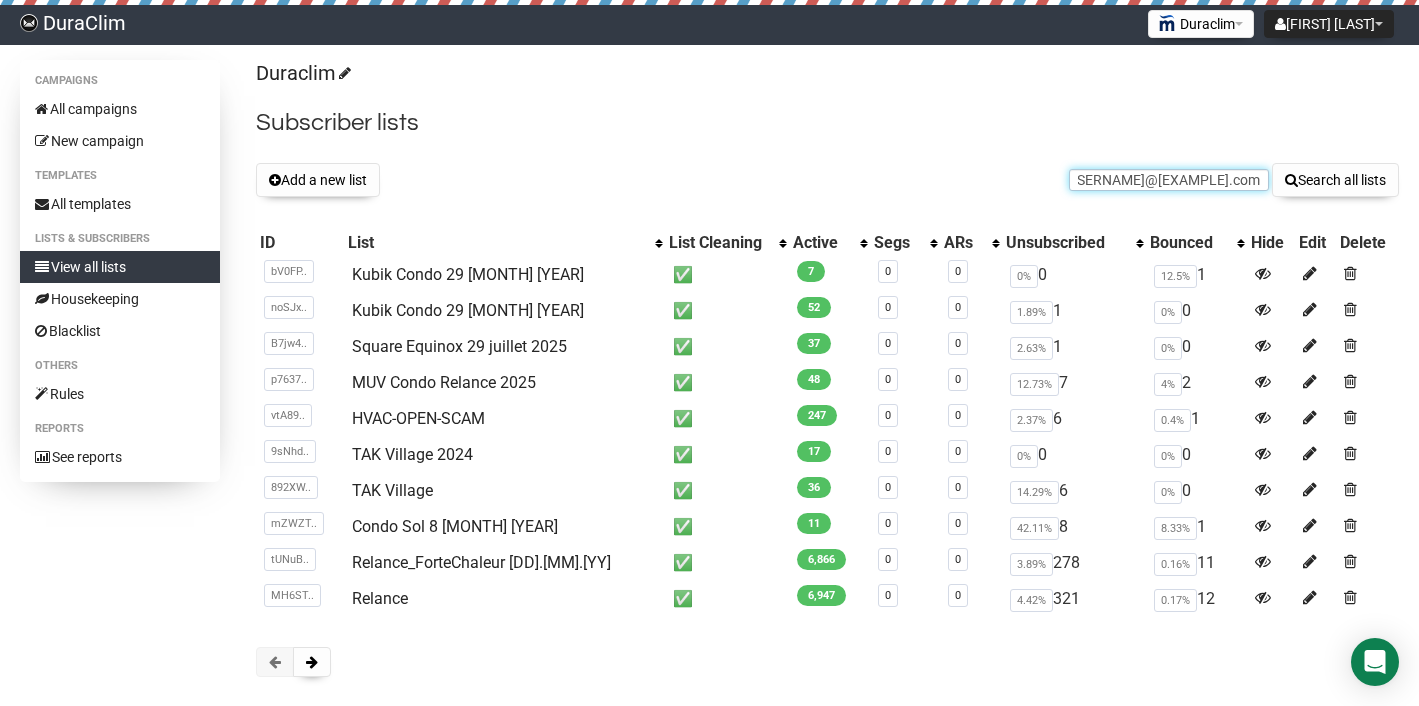 type on "colettegoulet64@gmail.com" 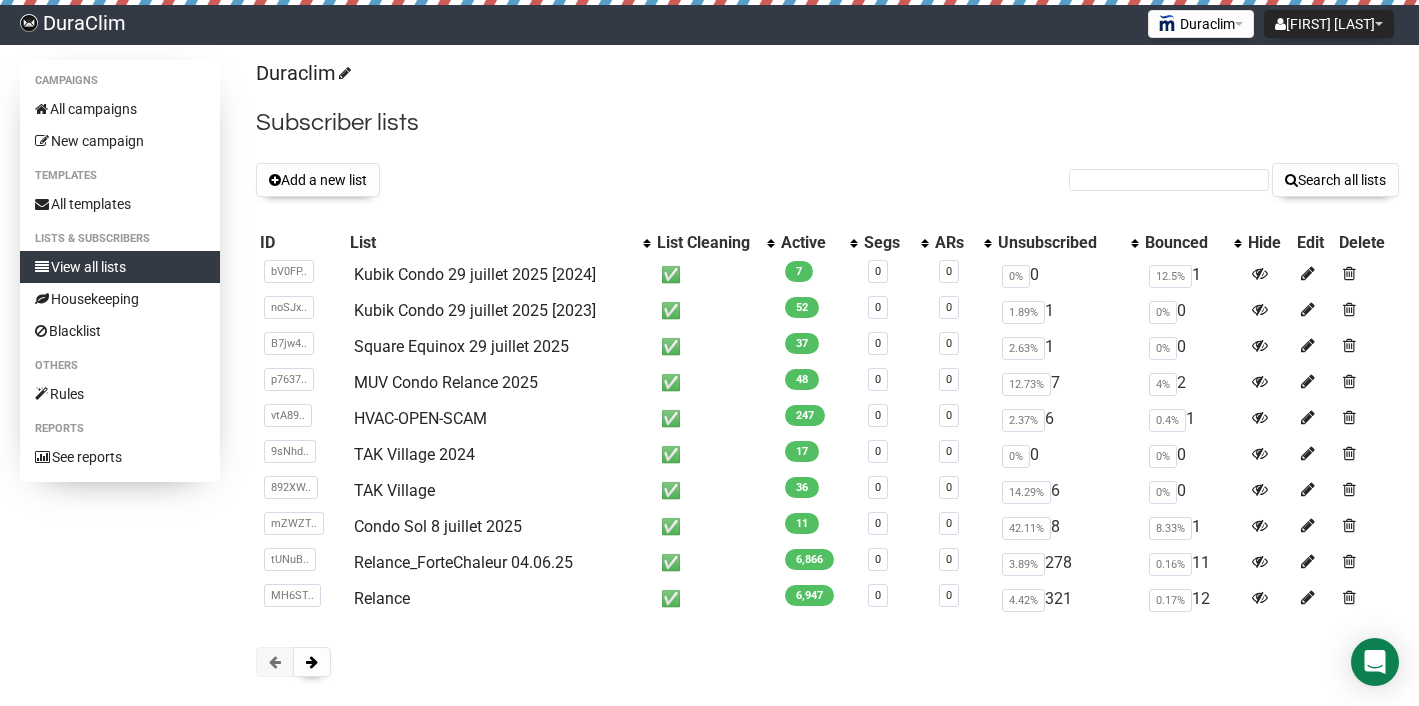 scroll, scrollTop: 0, scrollLeft: 0, axis: both 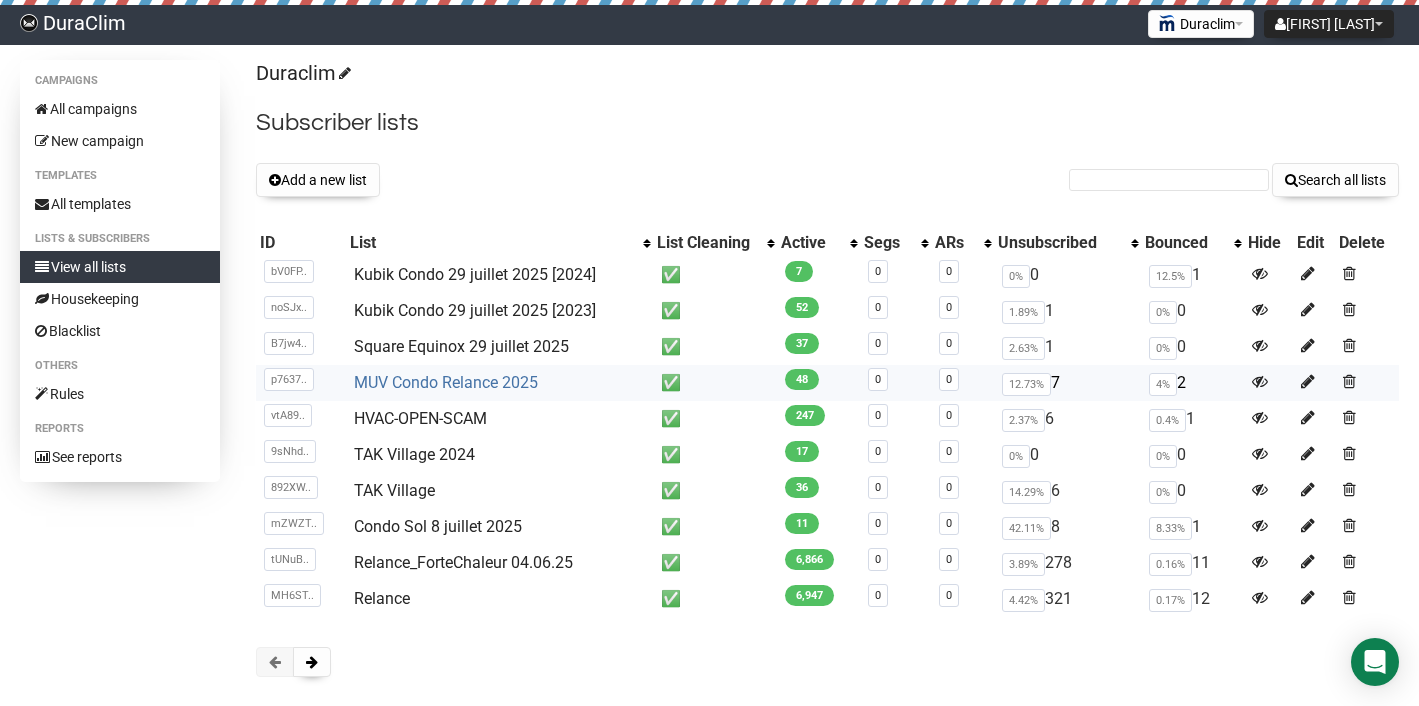 click on "MUV Condo Relance 2025" at bounding box center [446, 382] 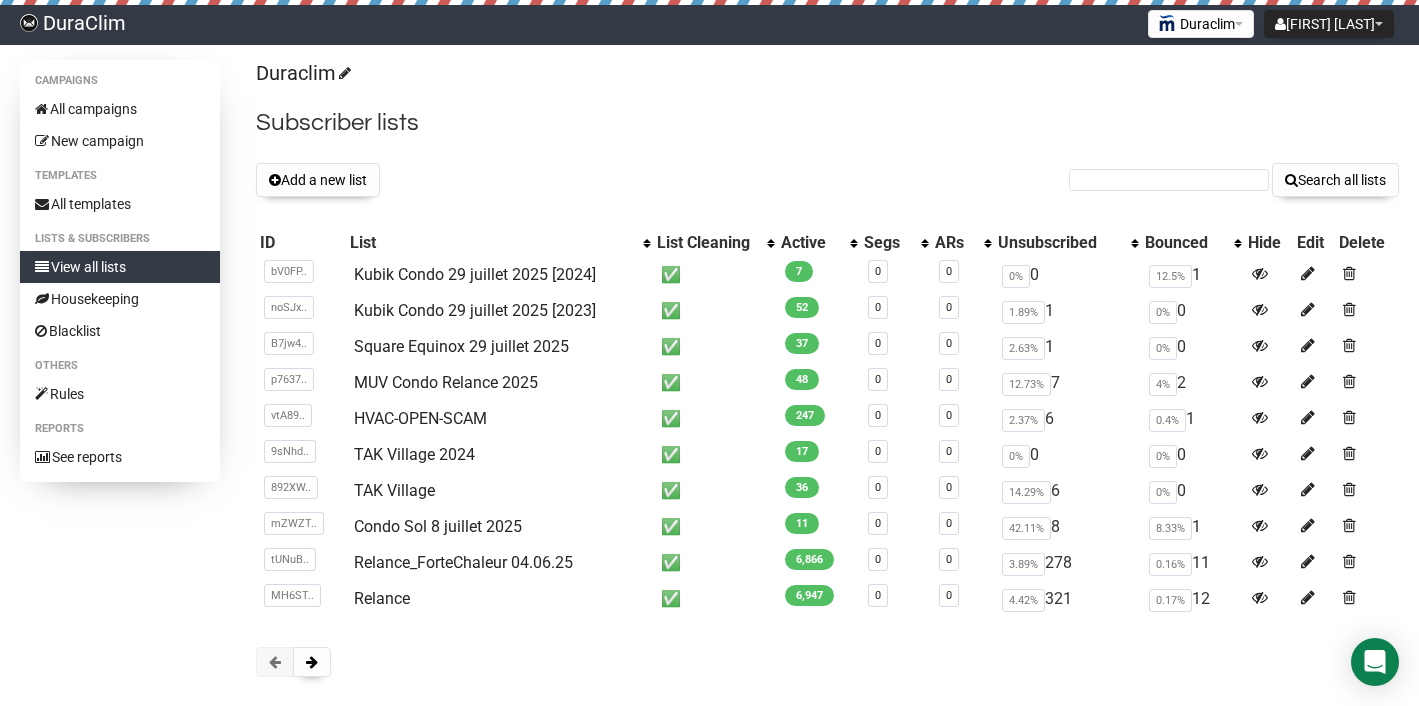 scroll, scrollTop: 0, scrollLeft: 0, axis: both 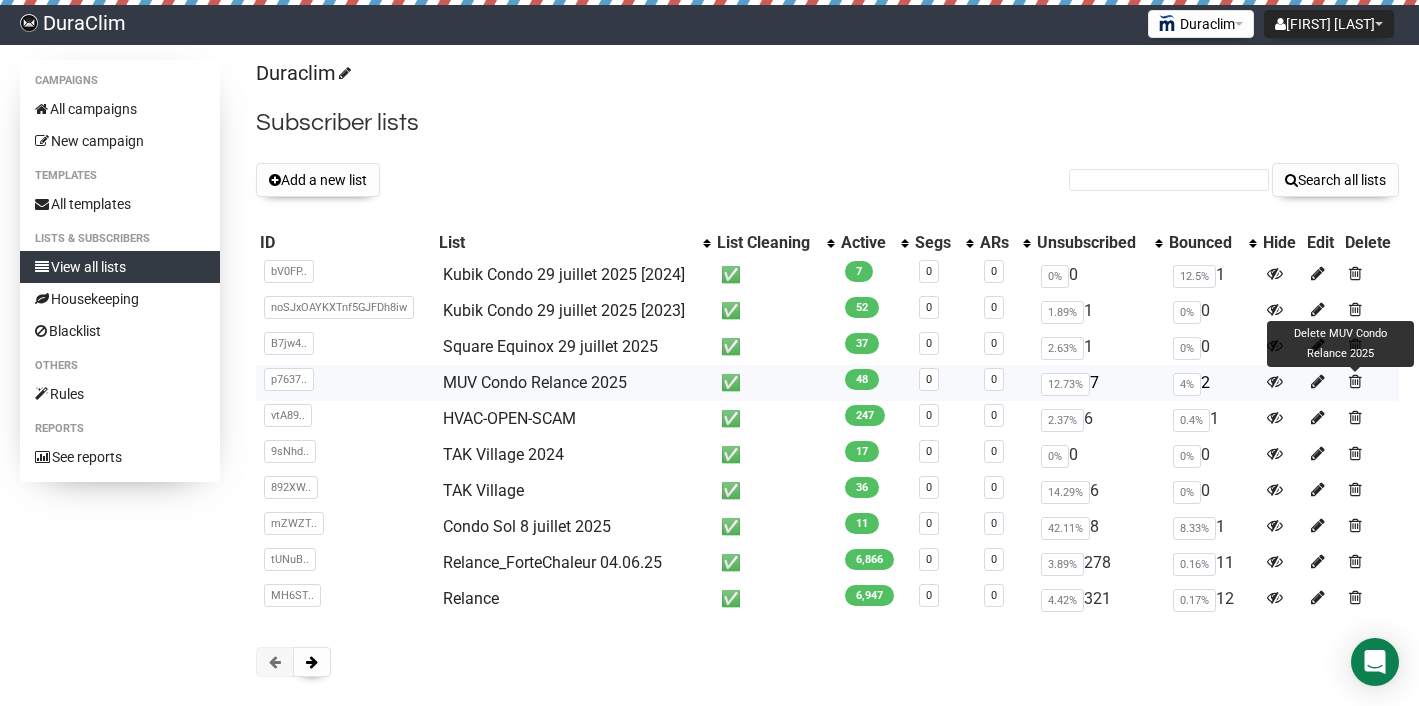 click on "Delete MUV Condo Relance 2025" at bounding box center [1370, 383] 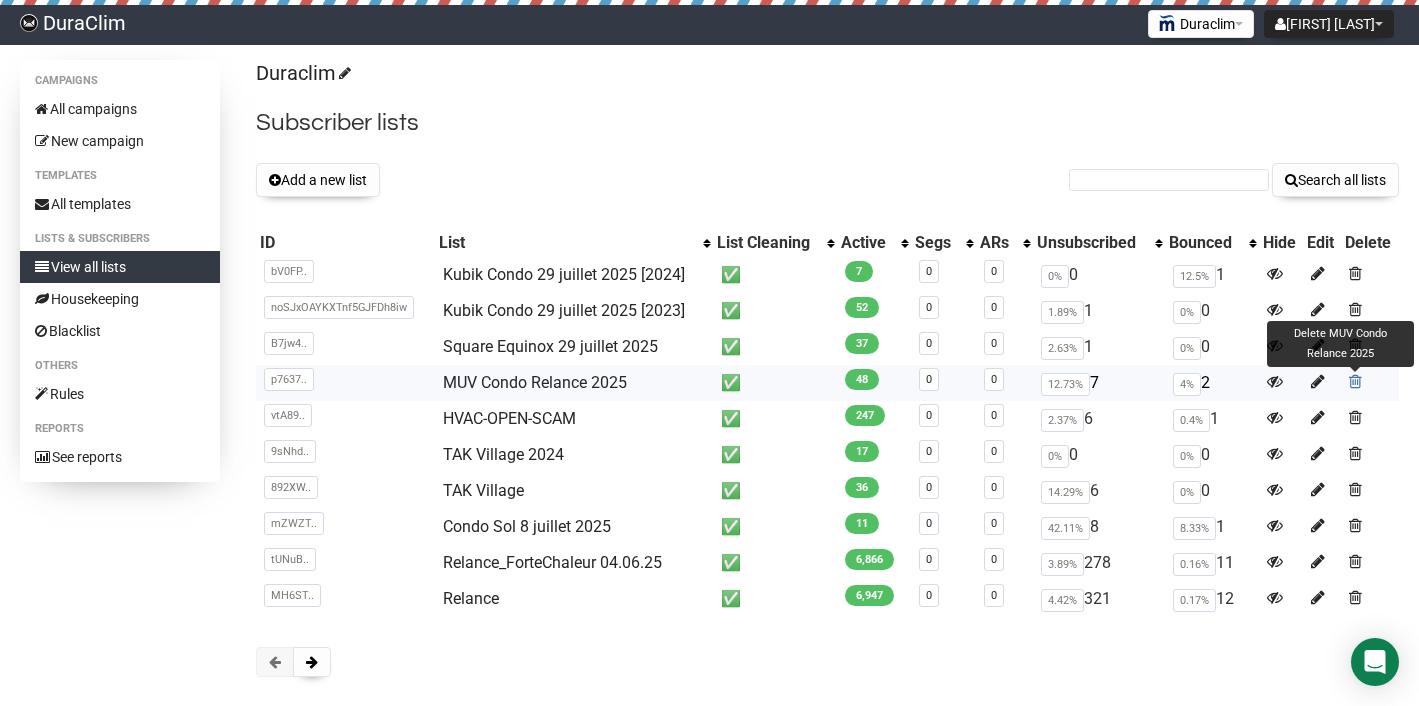 click at bounding box center [1355, 381] 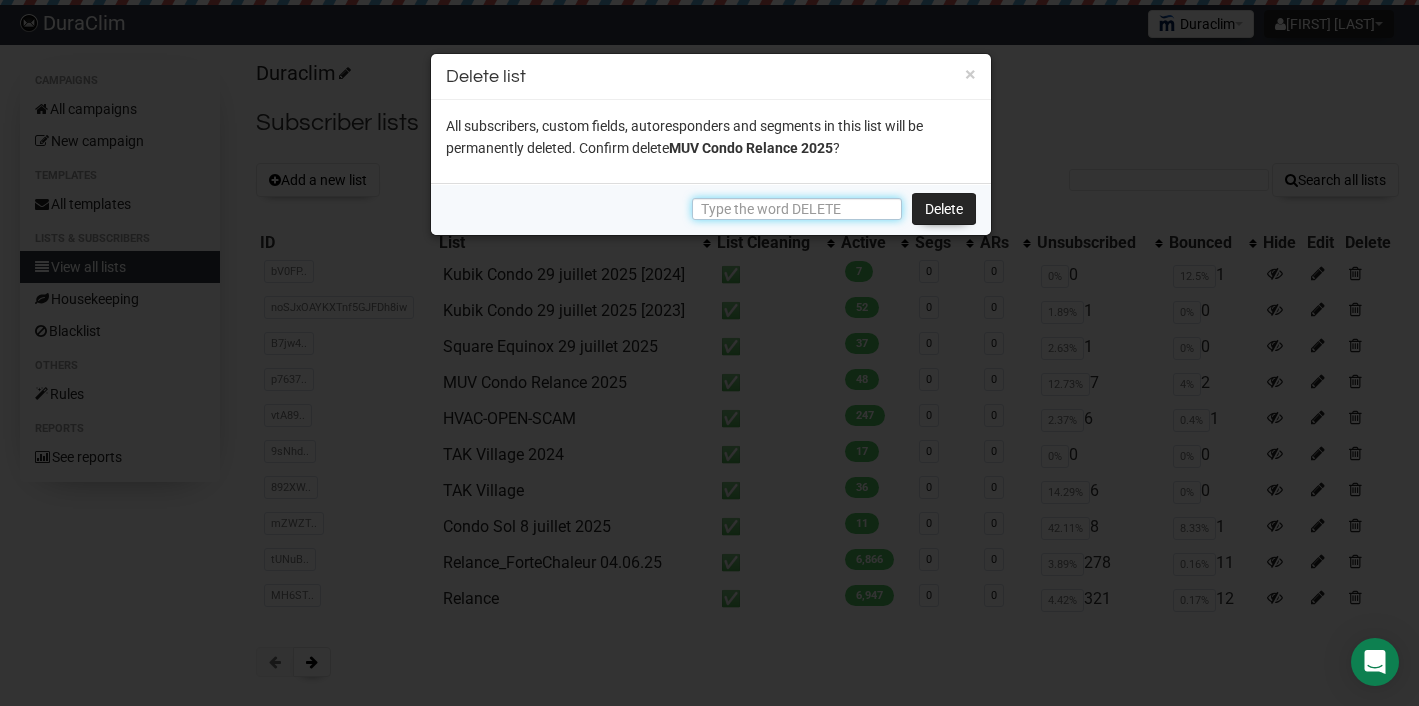 click at bounding box center (797, 209) 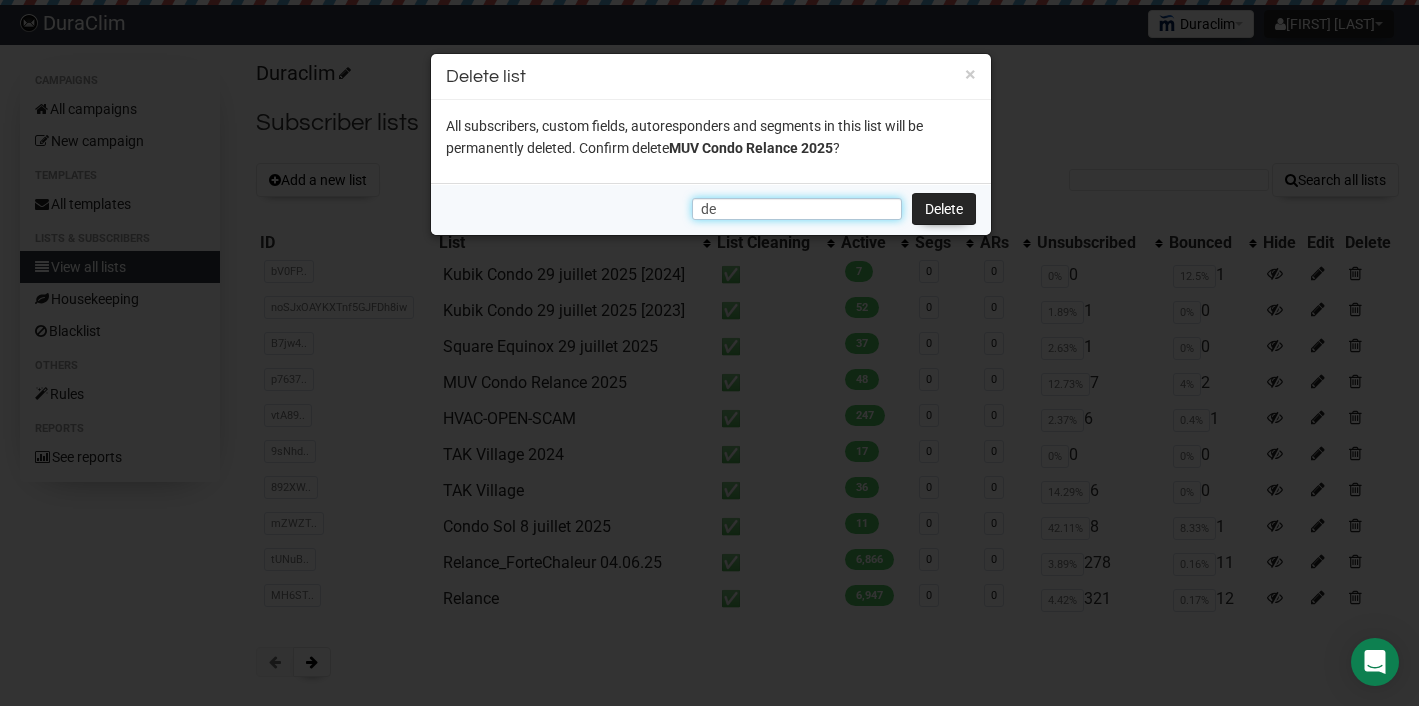 type on "d" 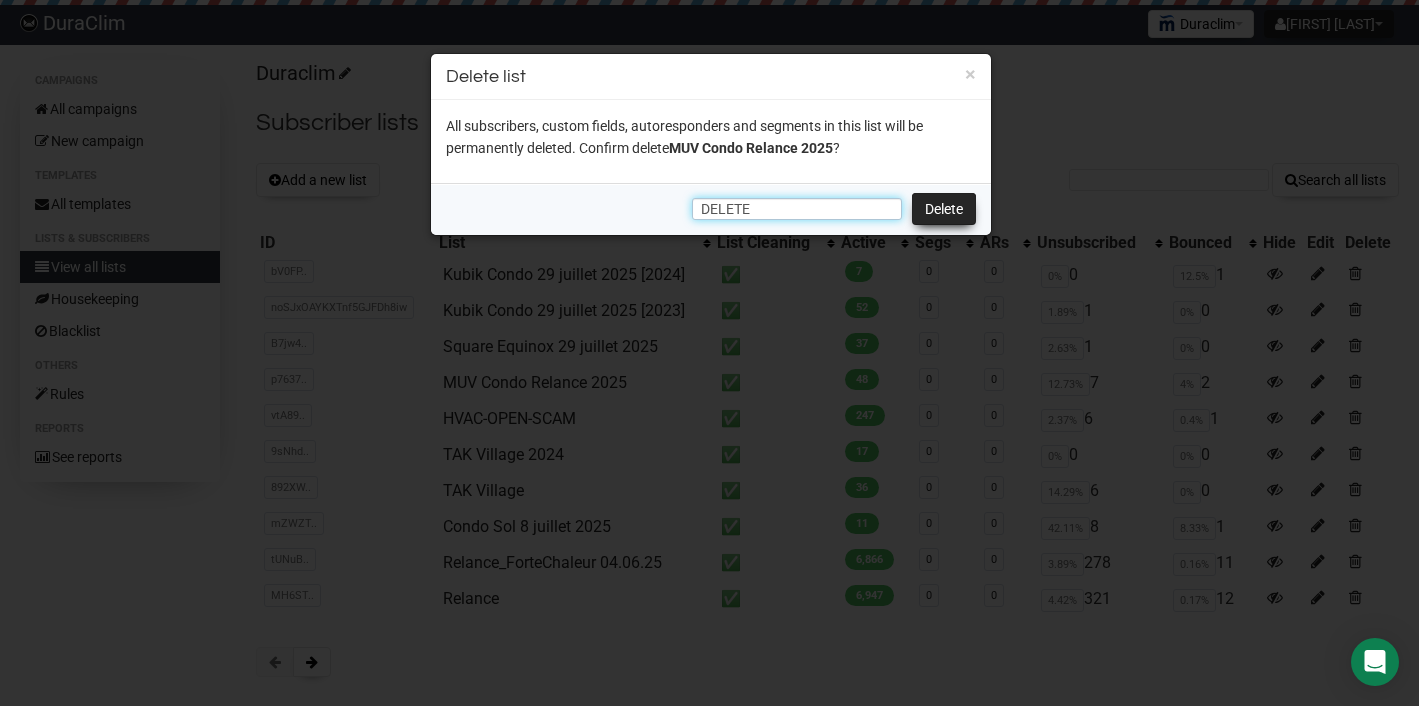 type on "DELETE" 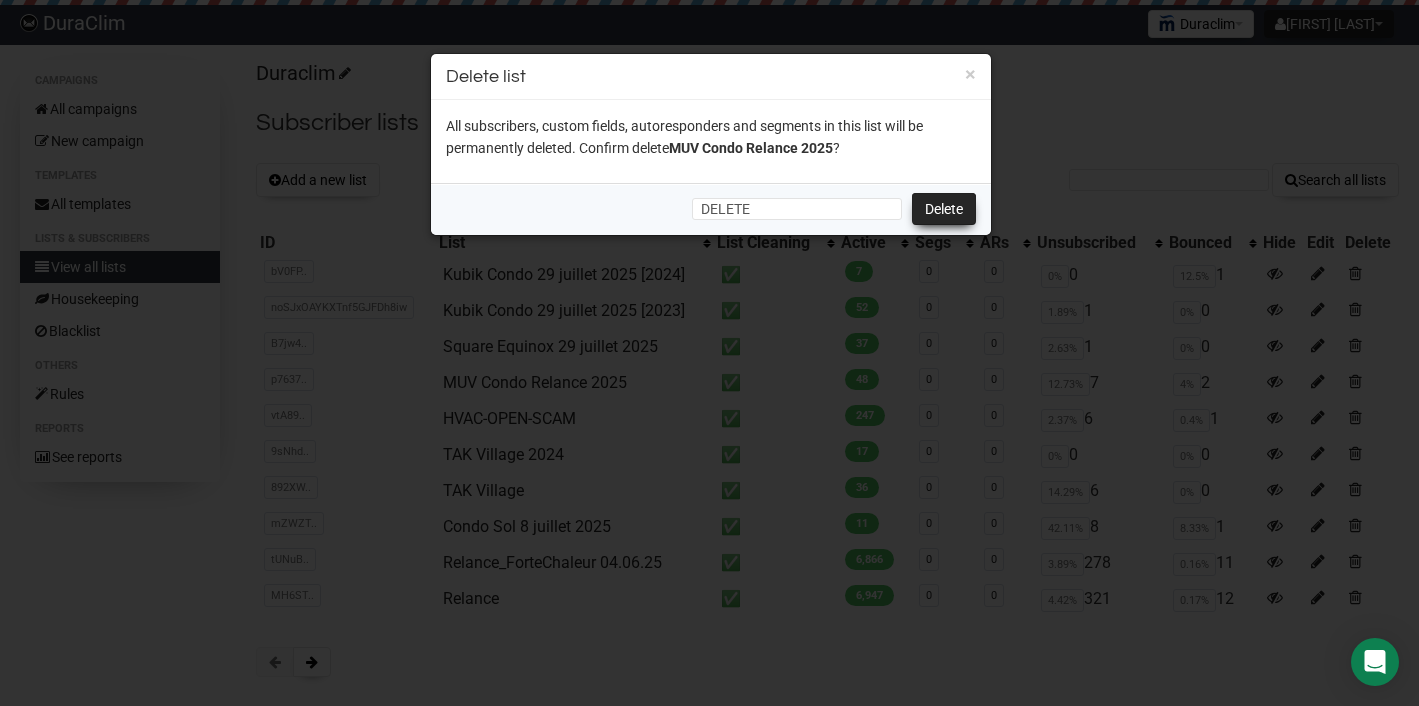 click on "Delete" at bounding box center (944, 209) 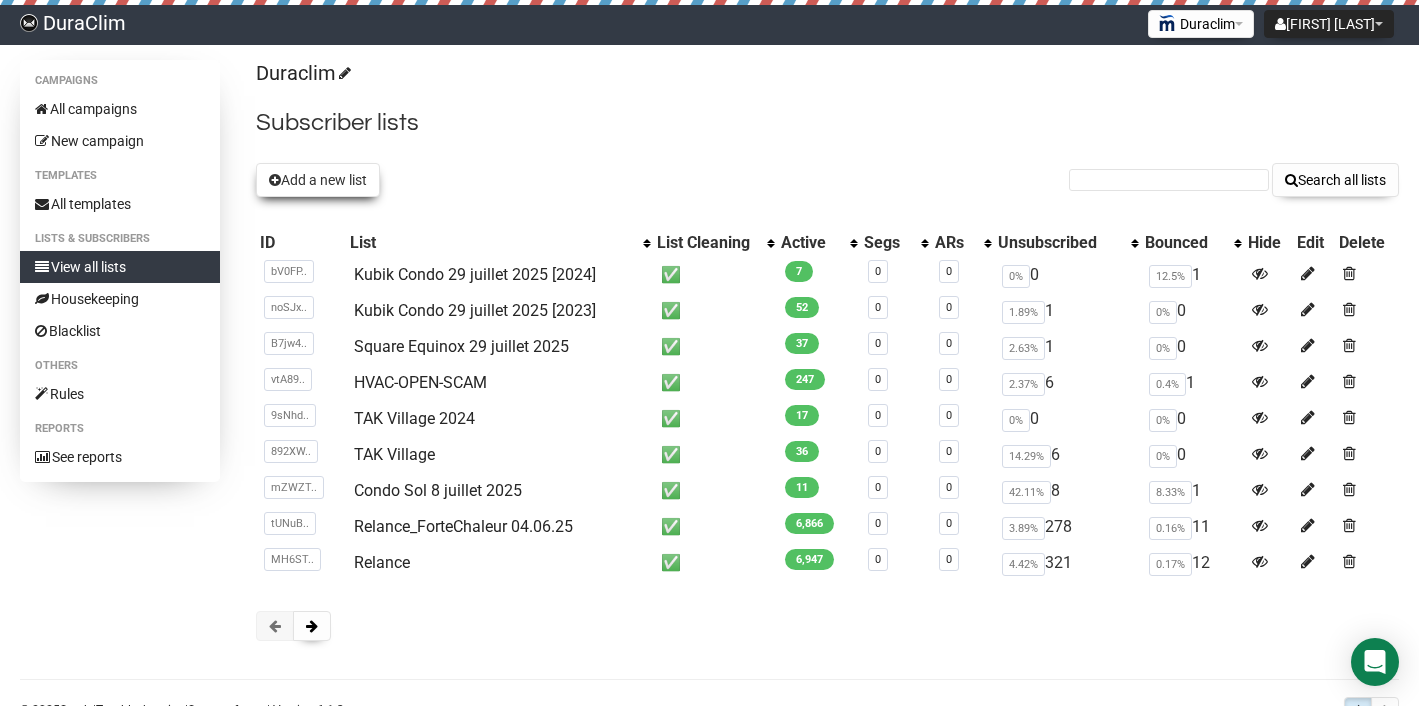 click on "Add a new list" at bounding box center [318, 180] 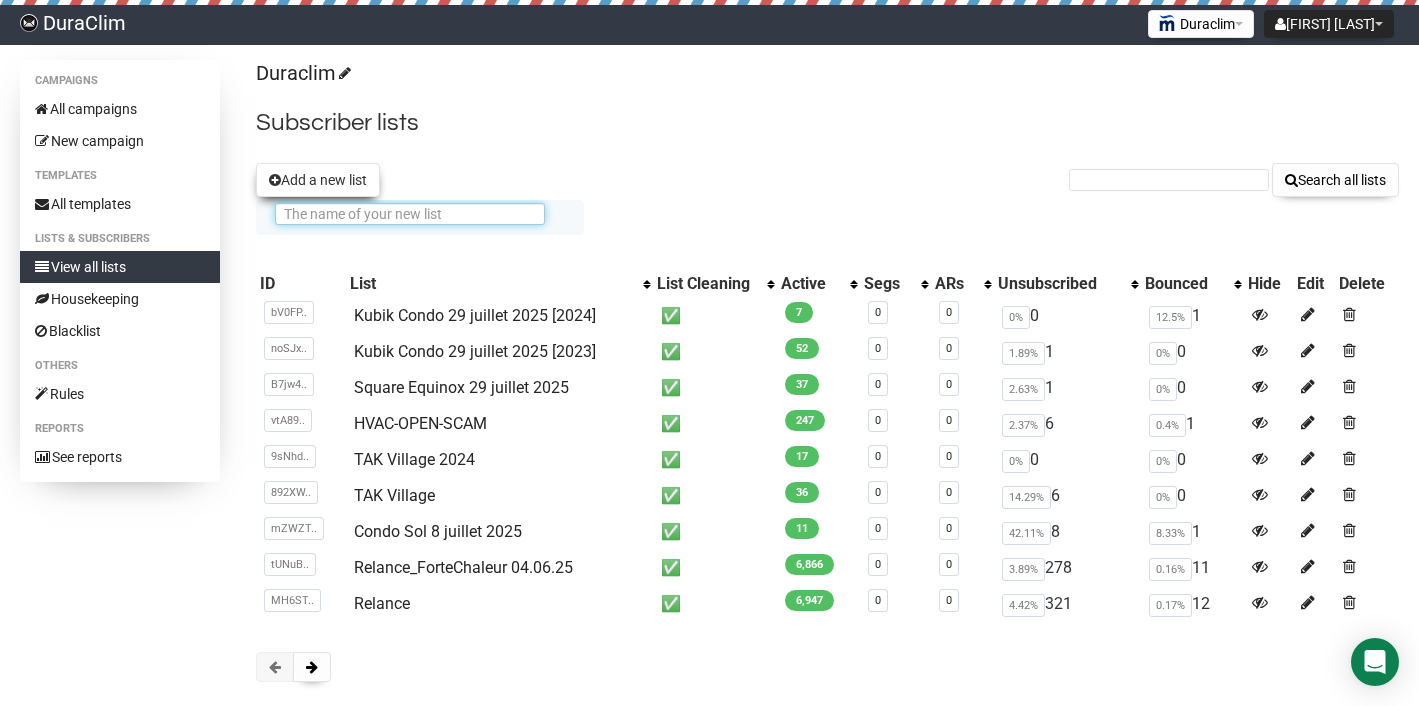 scroll, scrollTop: 0, scrollLeft: 0, axis: both 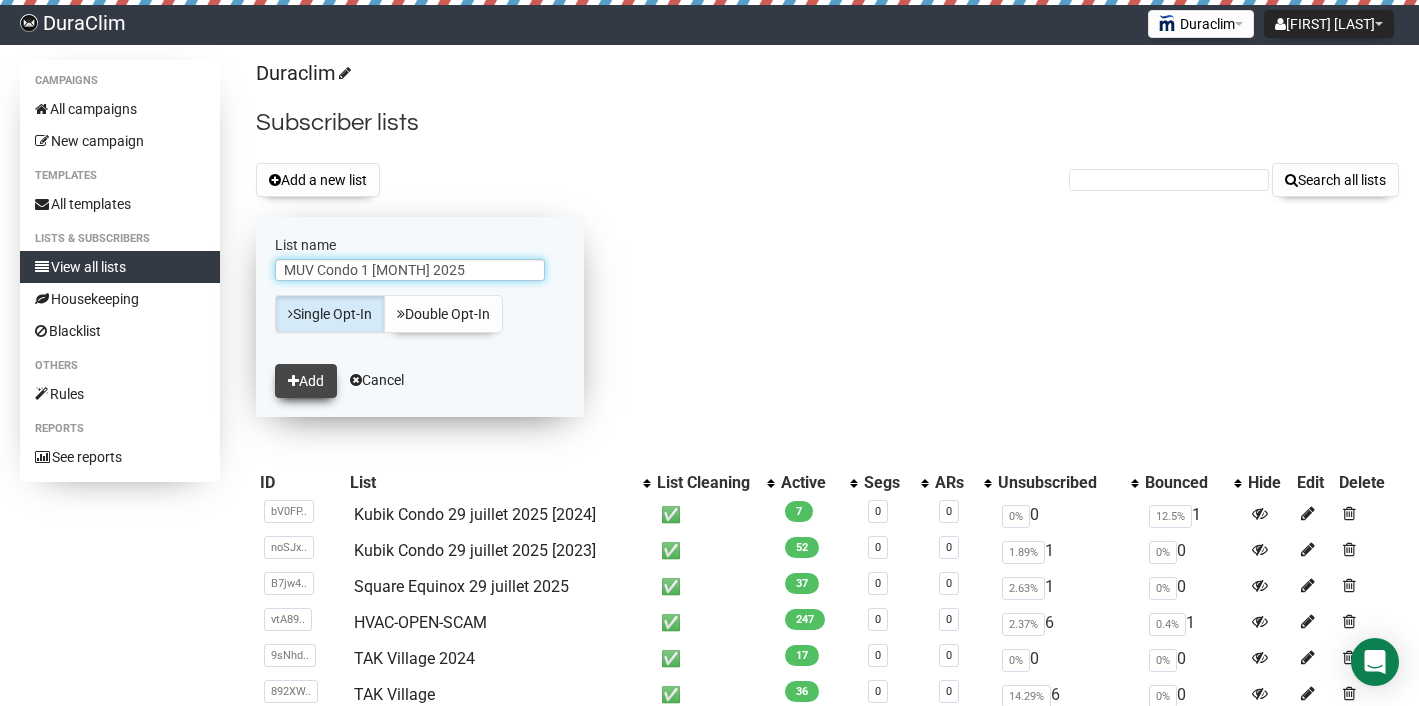 type on "MUV Condo 1 [MONTH] [YEAR]" 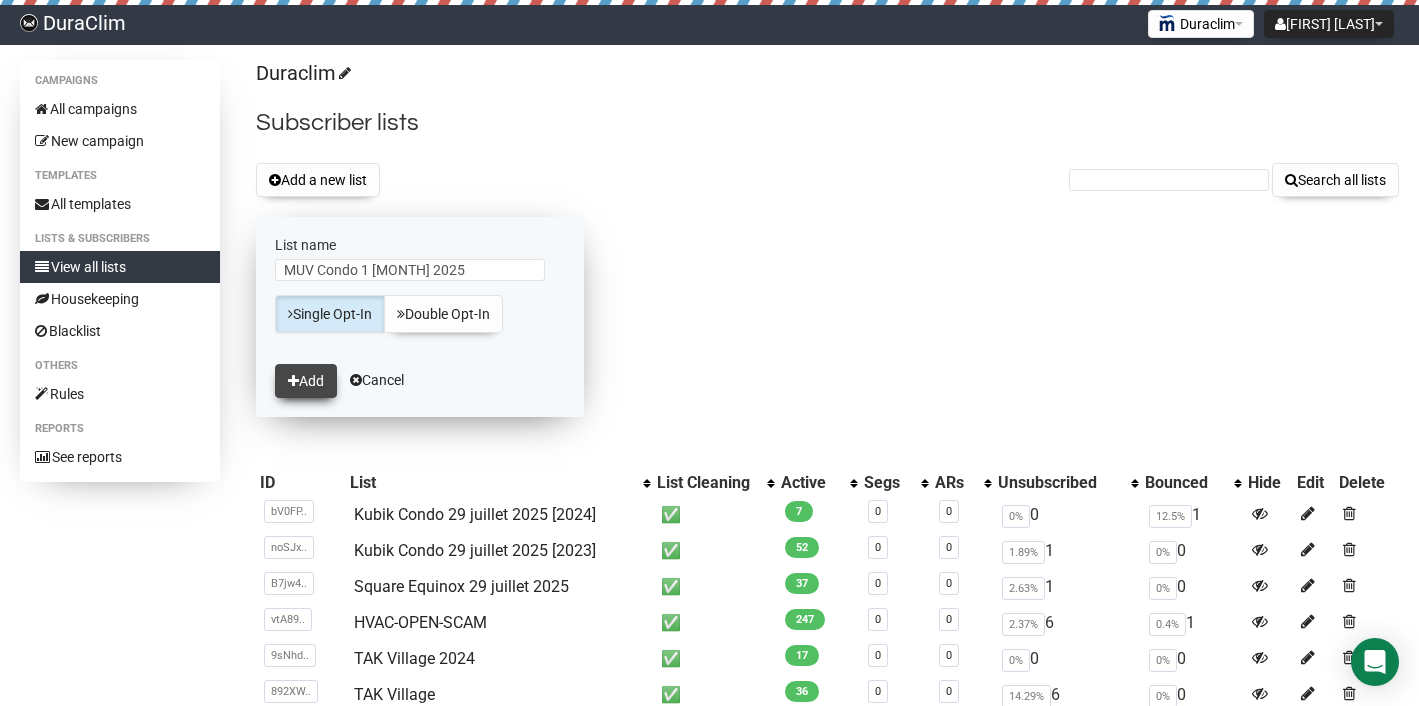 click on "Add" at bounding box center [306, 381] 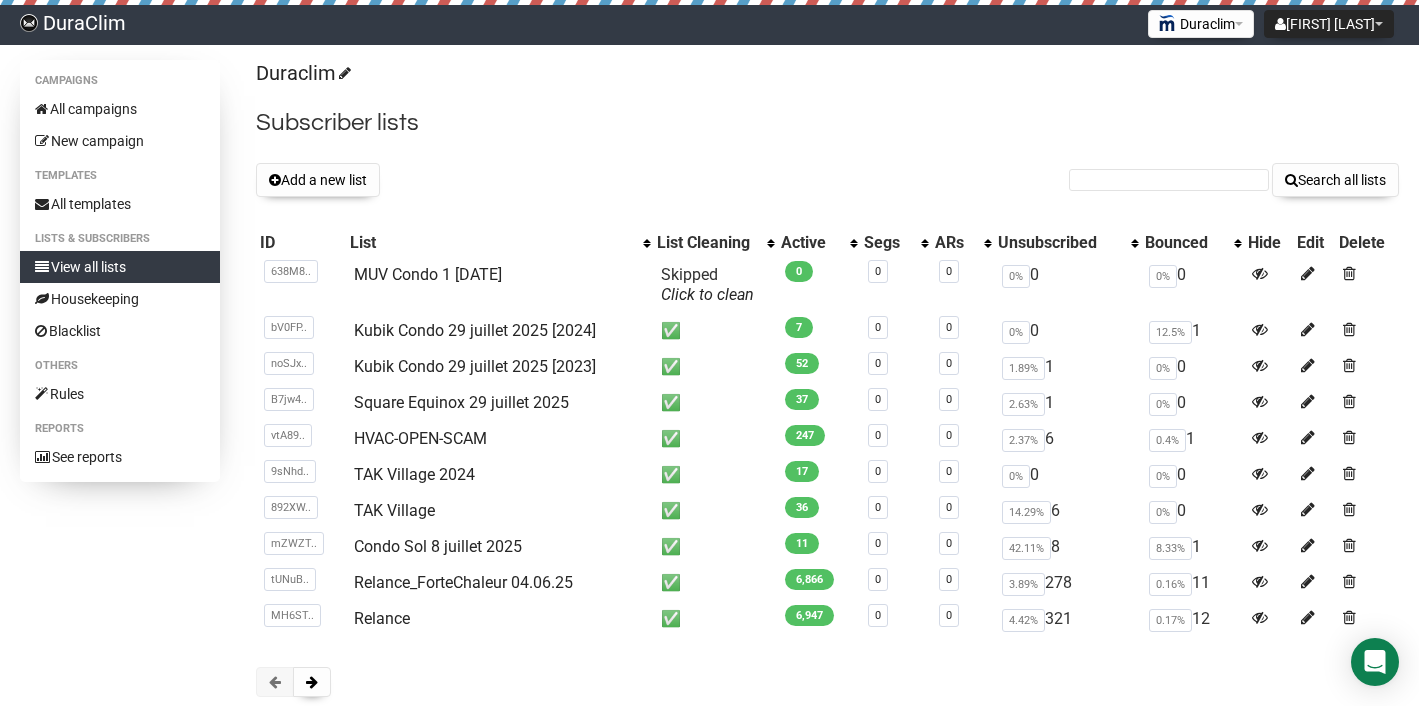 scroll, scrollTop: 0, scrollLeft: 0, axis: both 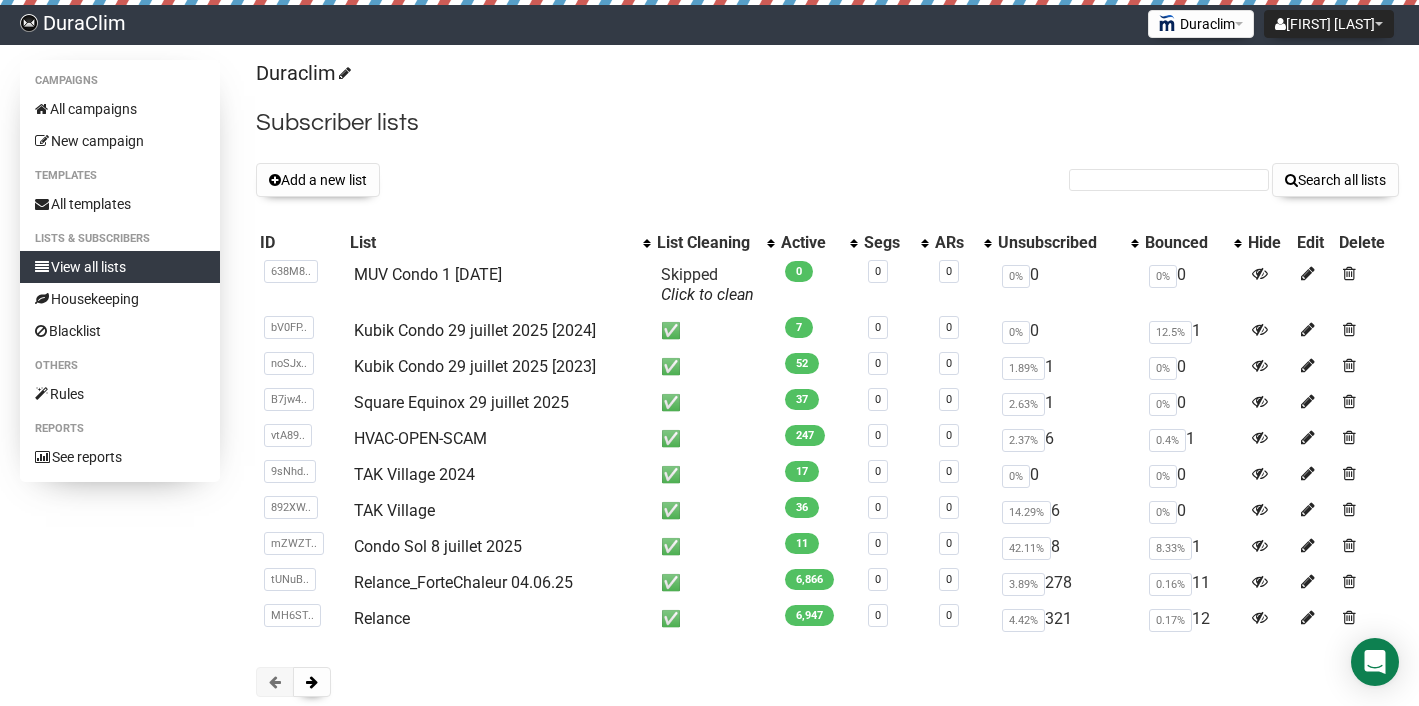 click on "Search all lists" at bounding box center (1234, 180) 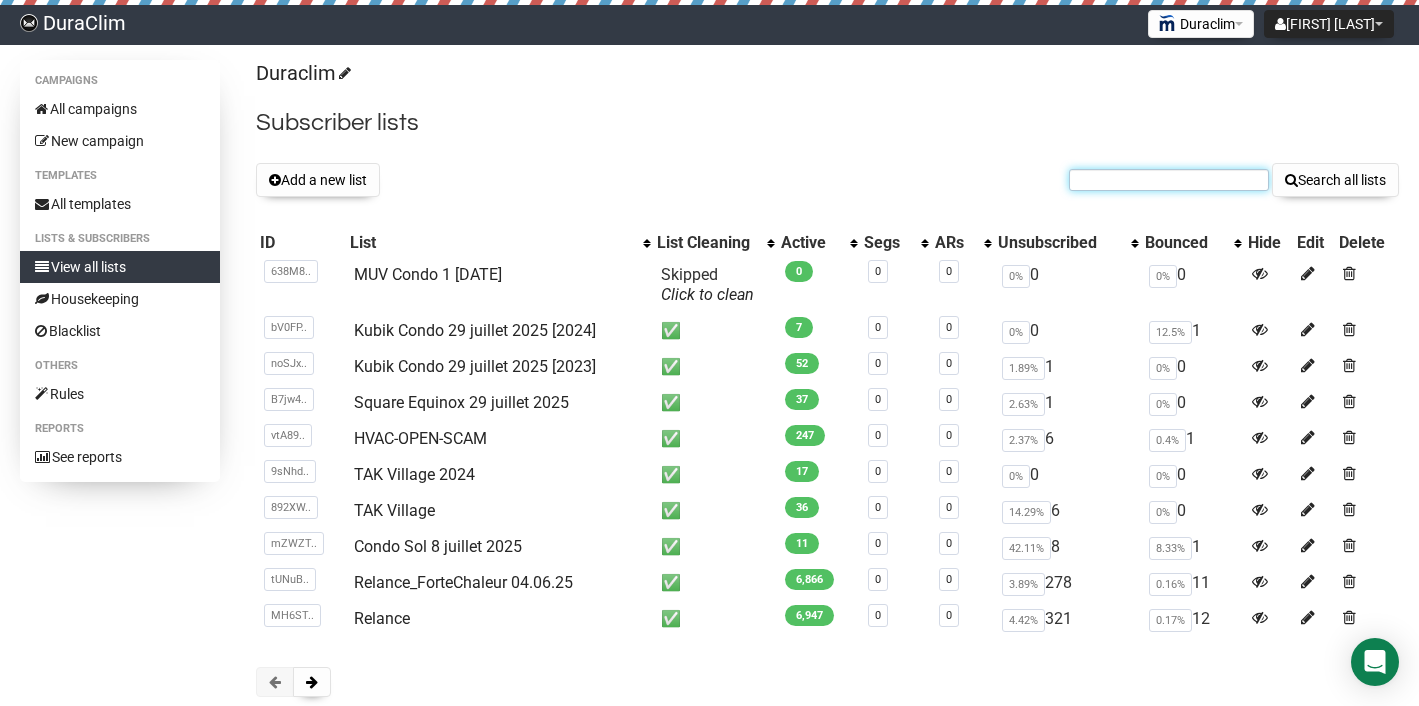 click at bounding box center (1169, 180) 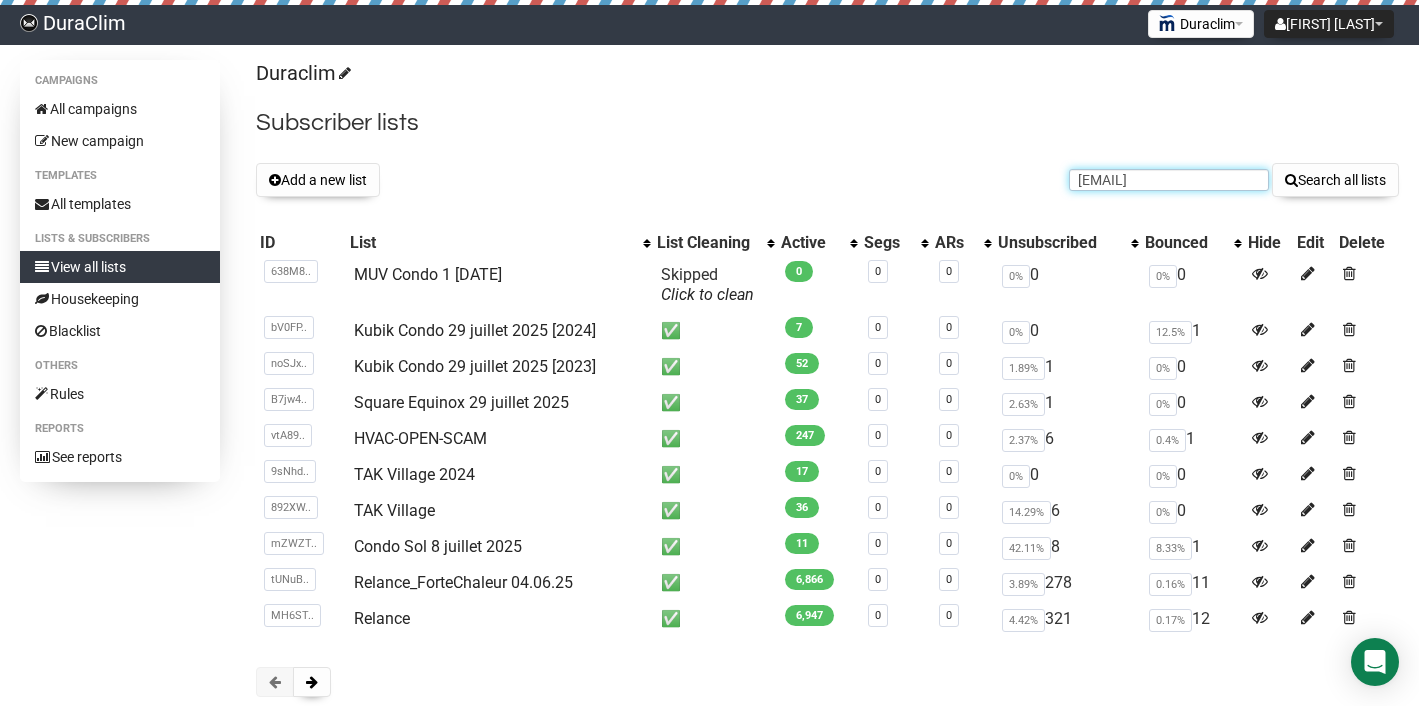 type on "[EMAIL]" 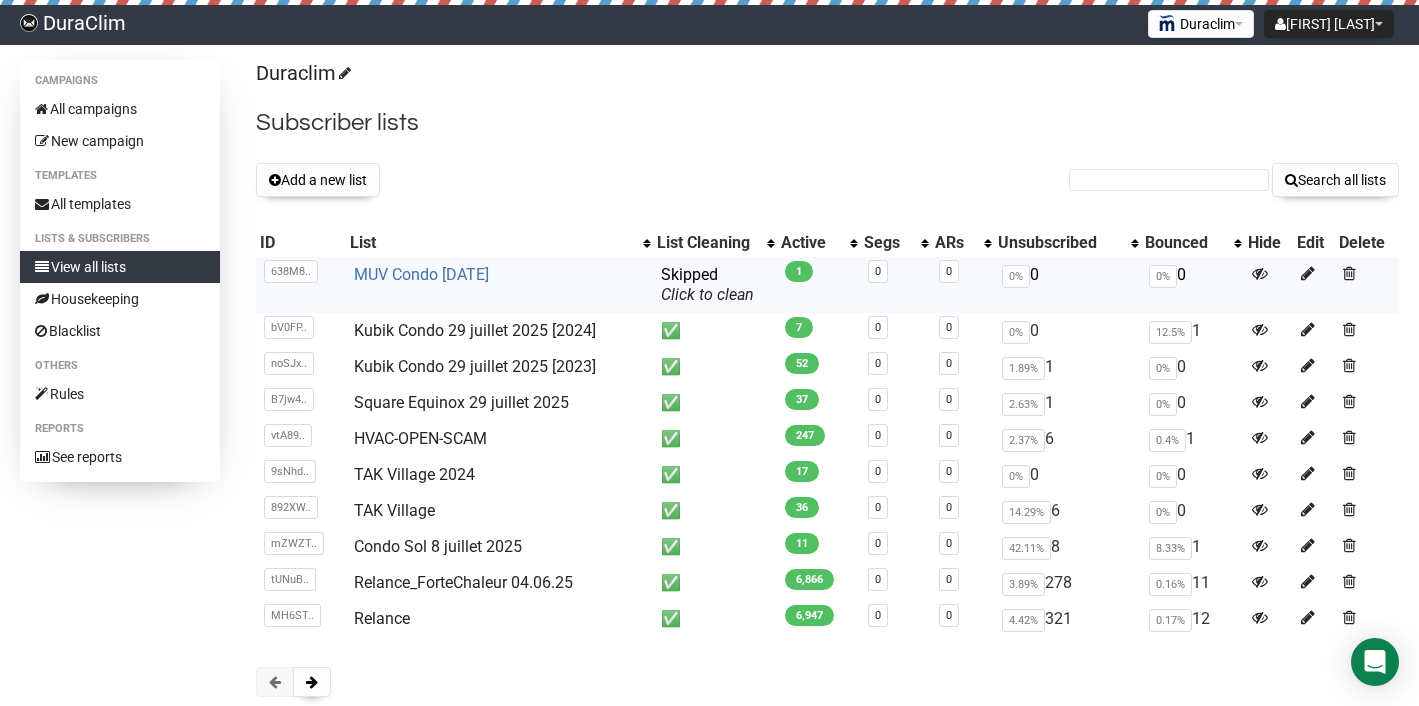 scroll, scrollTop: 0, scrollLeft: 0, axis: both 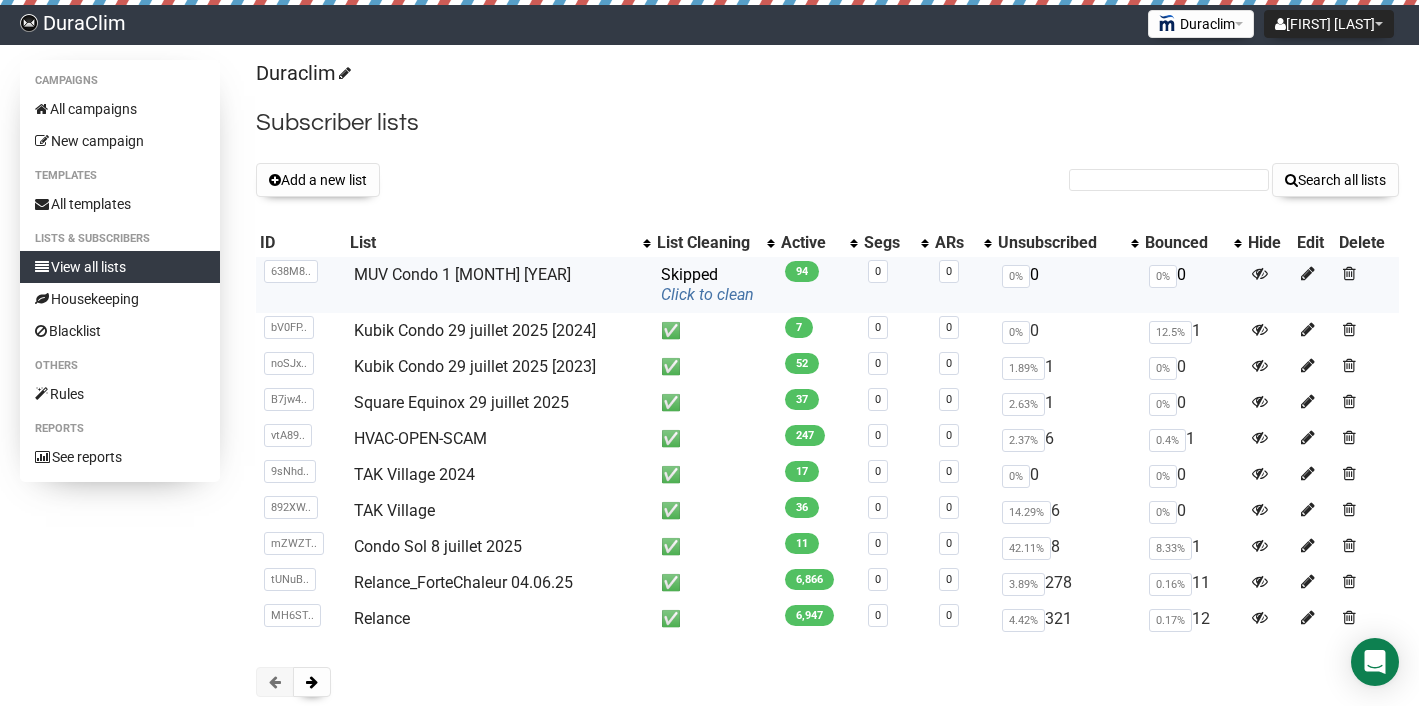 click on "Click to clean" at bounding box center [707, 294] 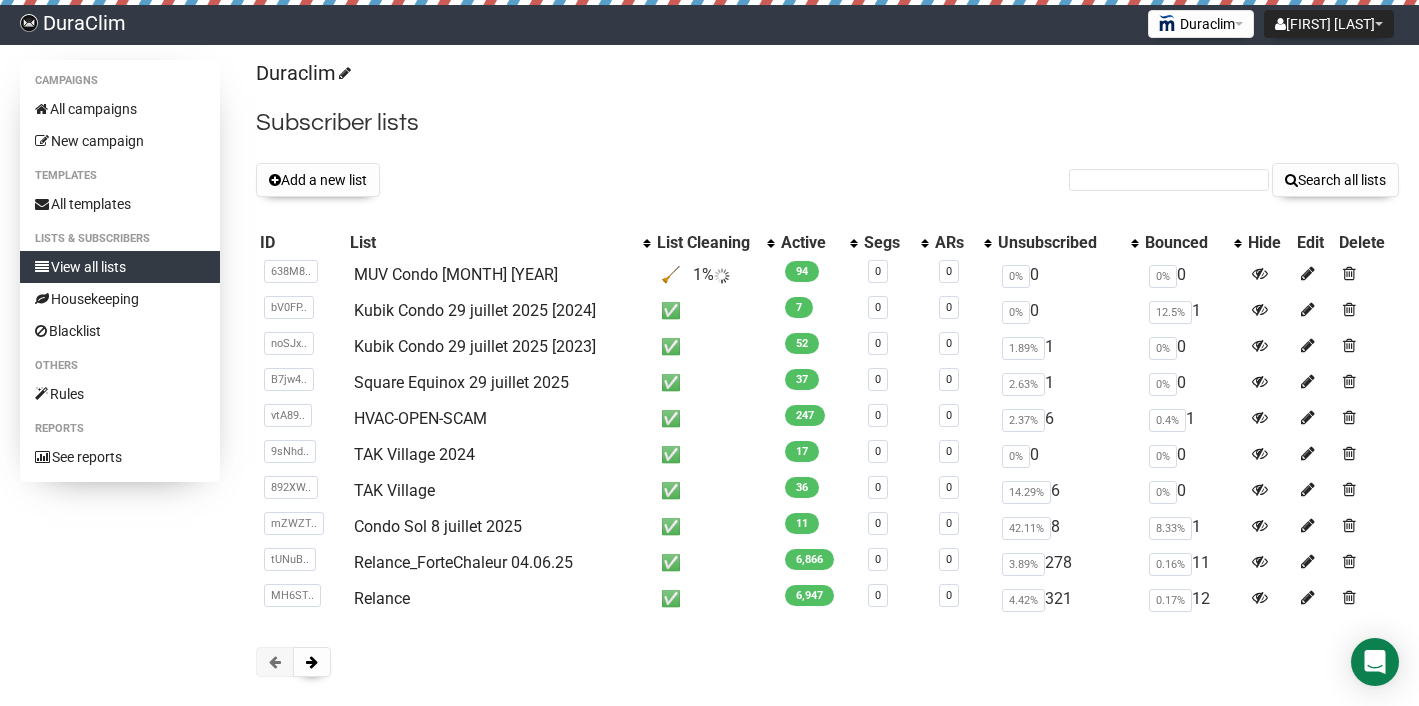 scroll, scrollTop: 0, scrollLeft: 0, axis: both 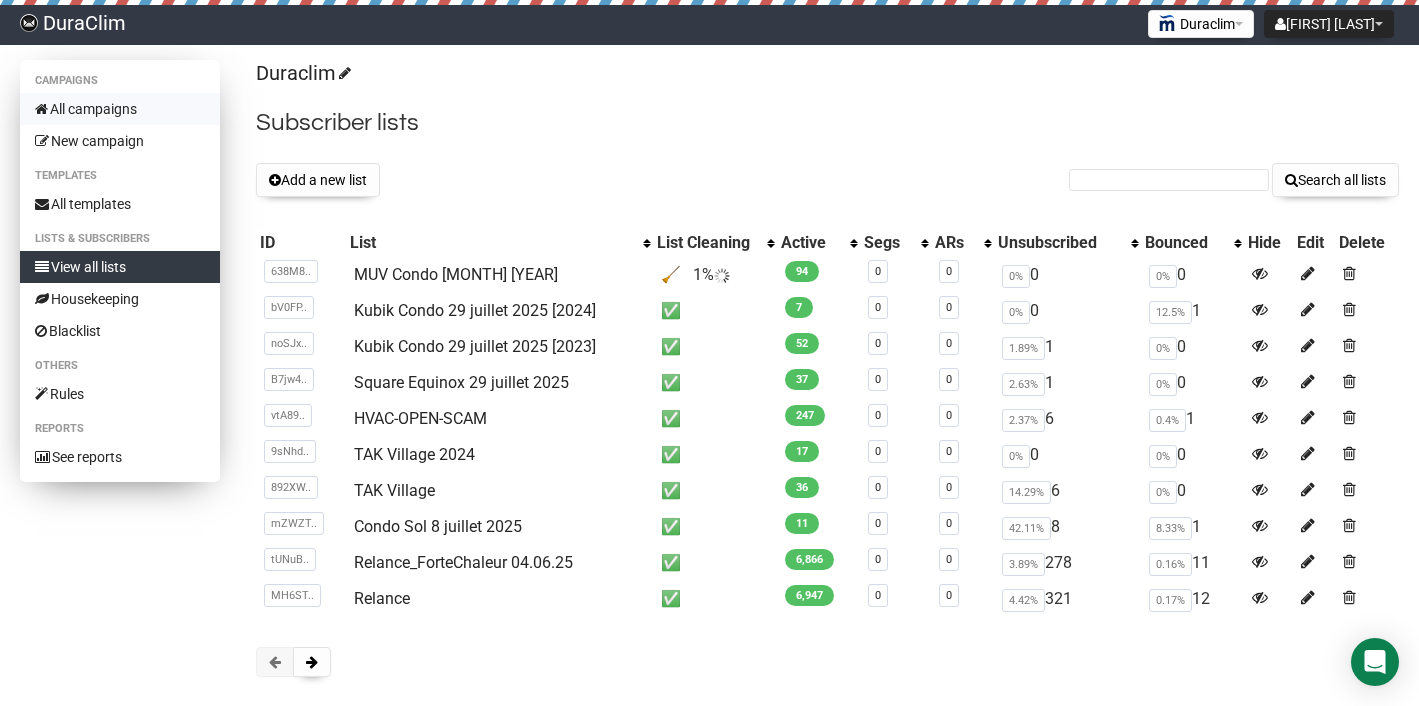 click on "All campaigns" at bounding box center (120, 109) 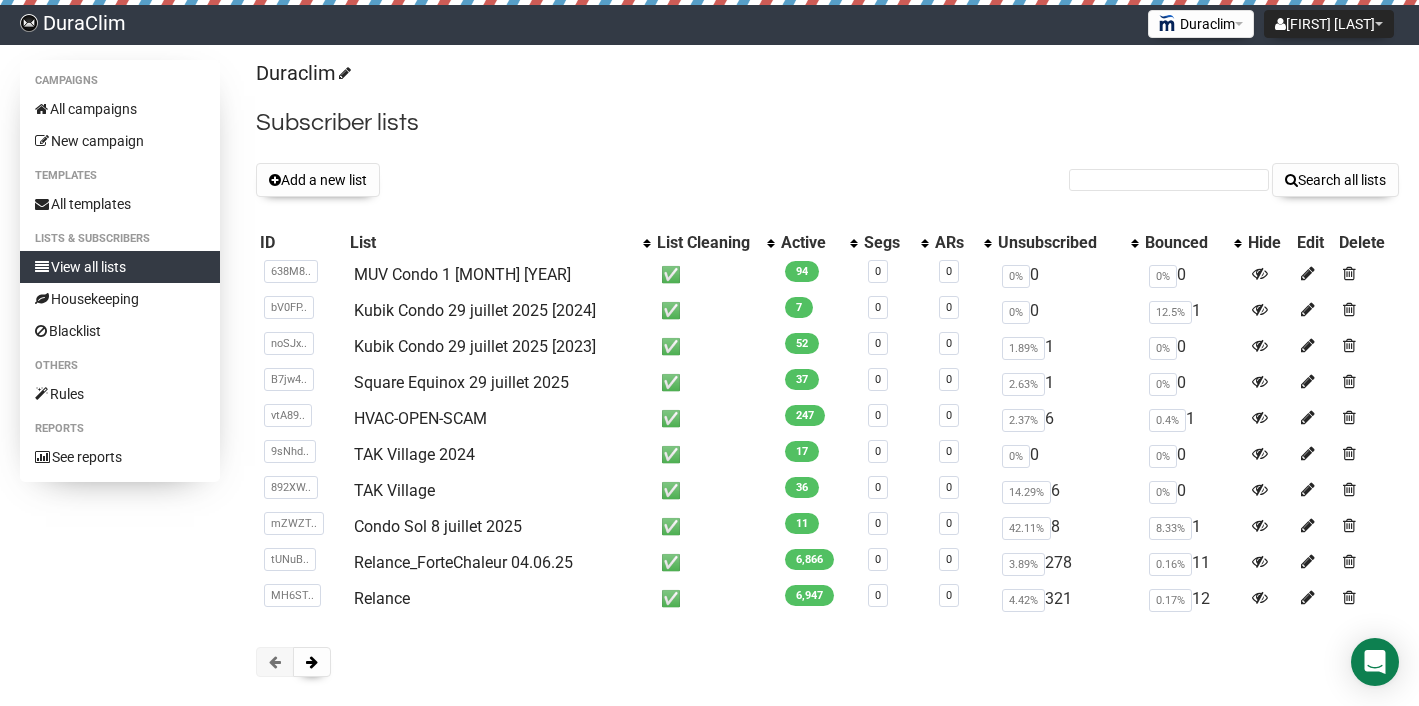 scroll, scrollTop: 0, scrollLeft: 0, axis: both 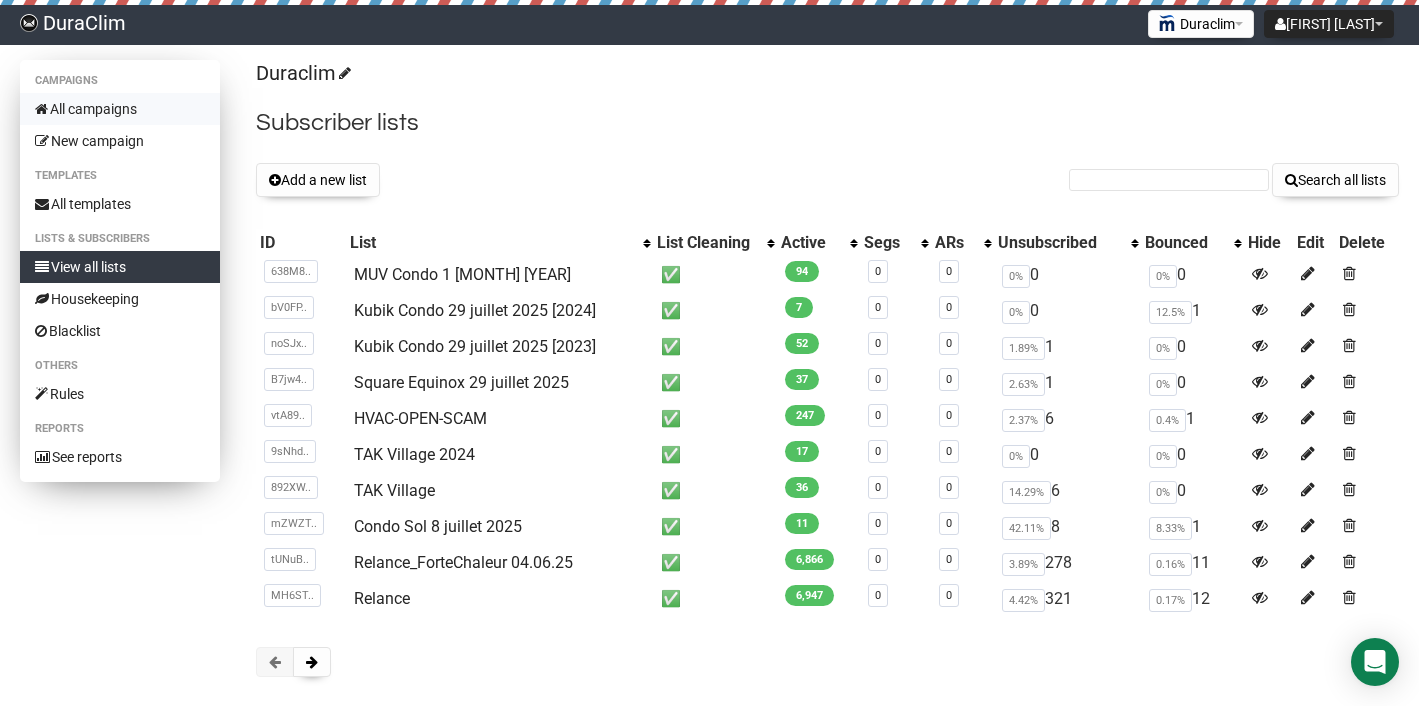 click on "All campaigns" at bounding box center [120, 109] 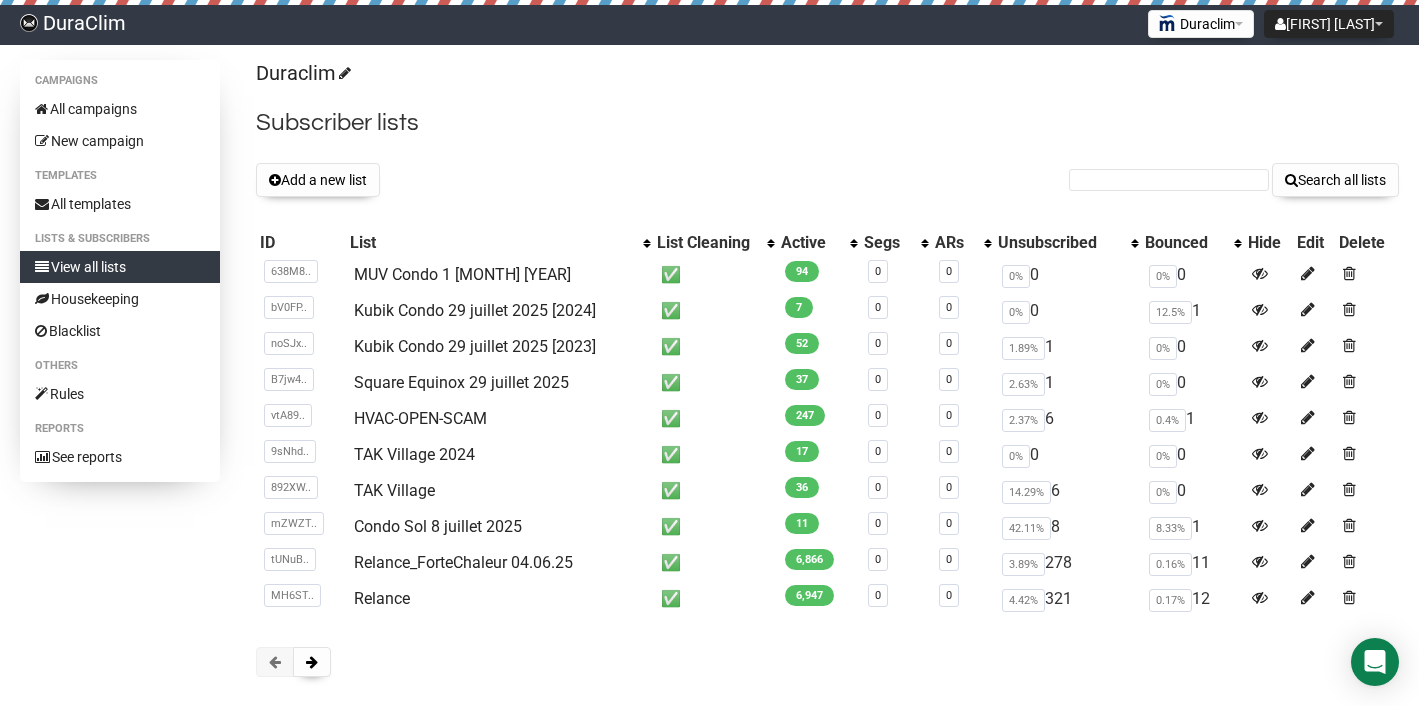 scroll, scrollTop: 0, scrollLeft: 0, axis: both 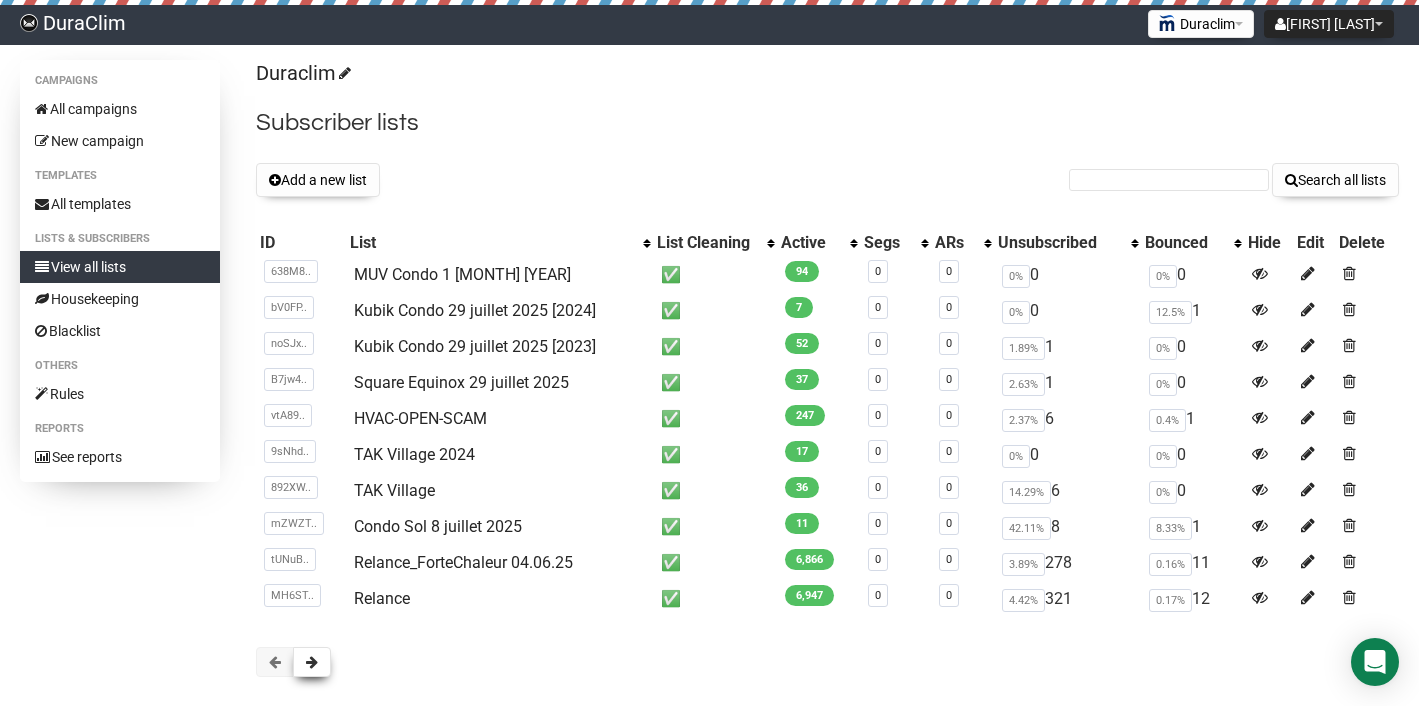 click at bounding box center (312, 662) 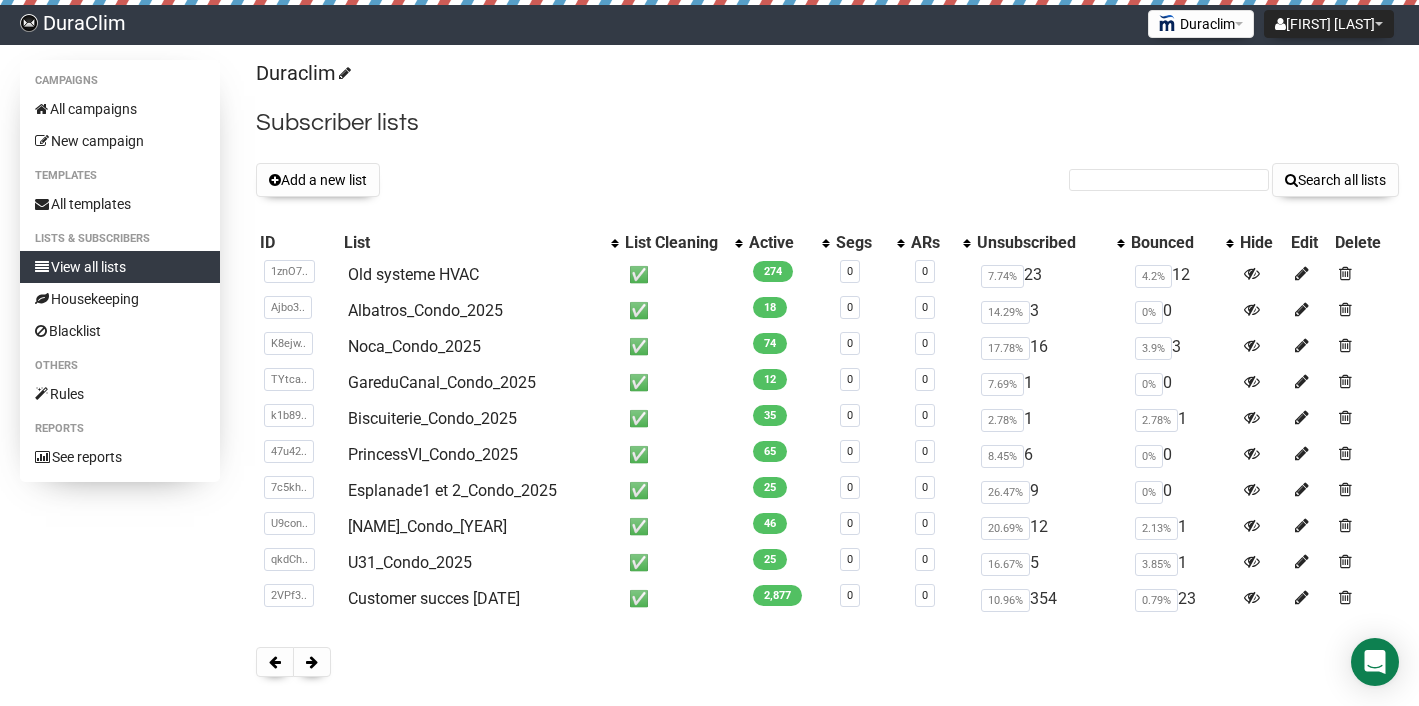 scroll, scrollTop: 0, scrollLeft: 0, axis: both 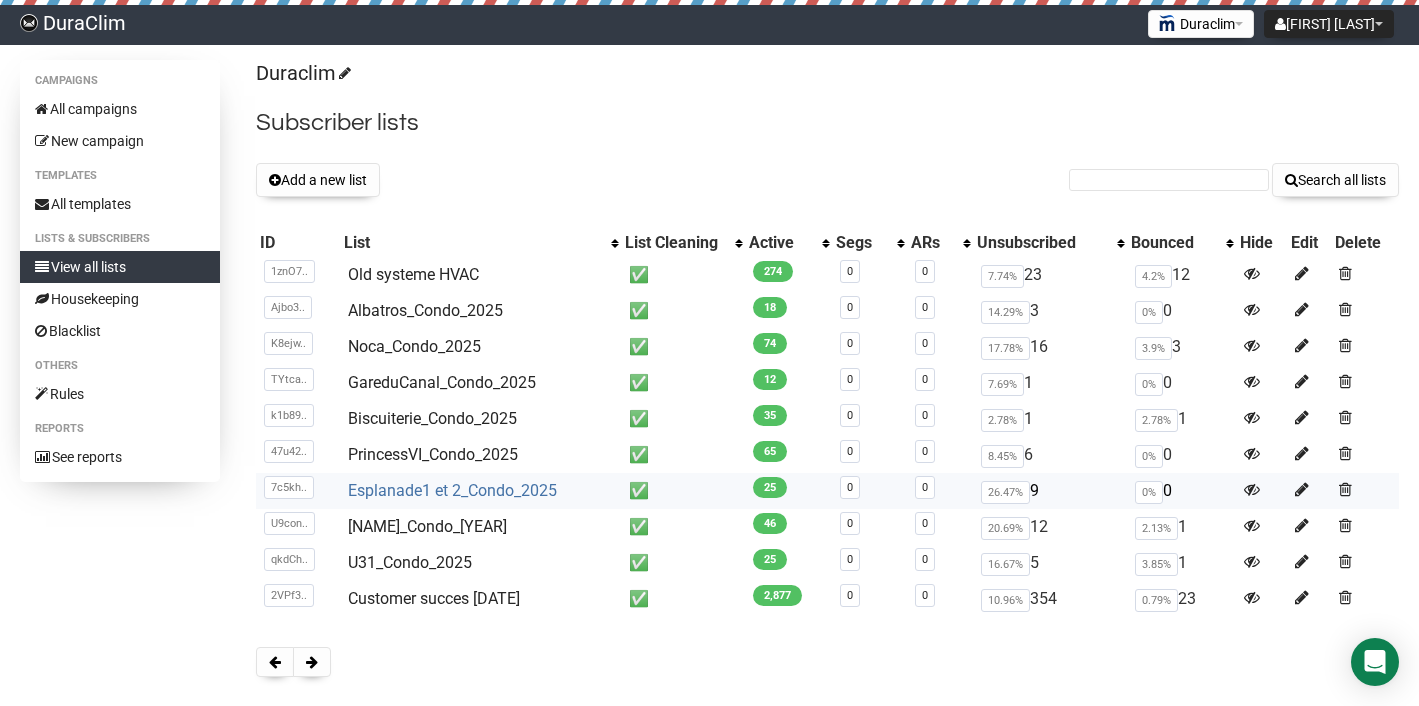 click on "Esplanade1 et 2_Condo_2025" at bounding box center [452, 490] 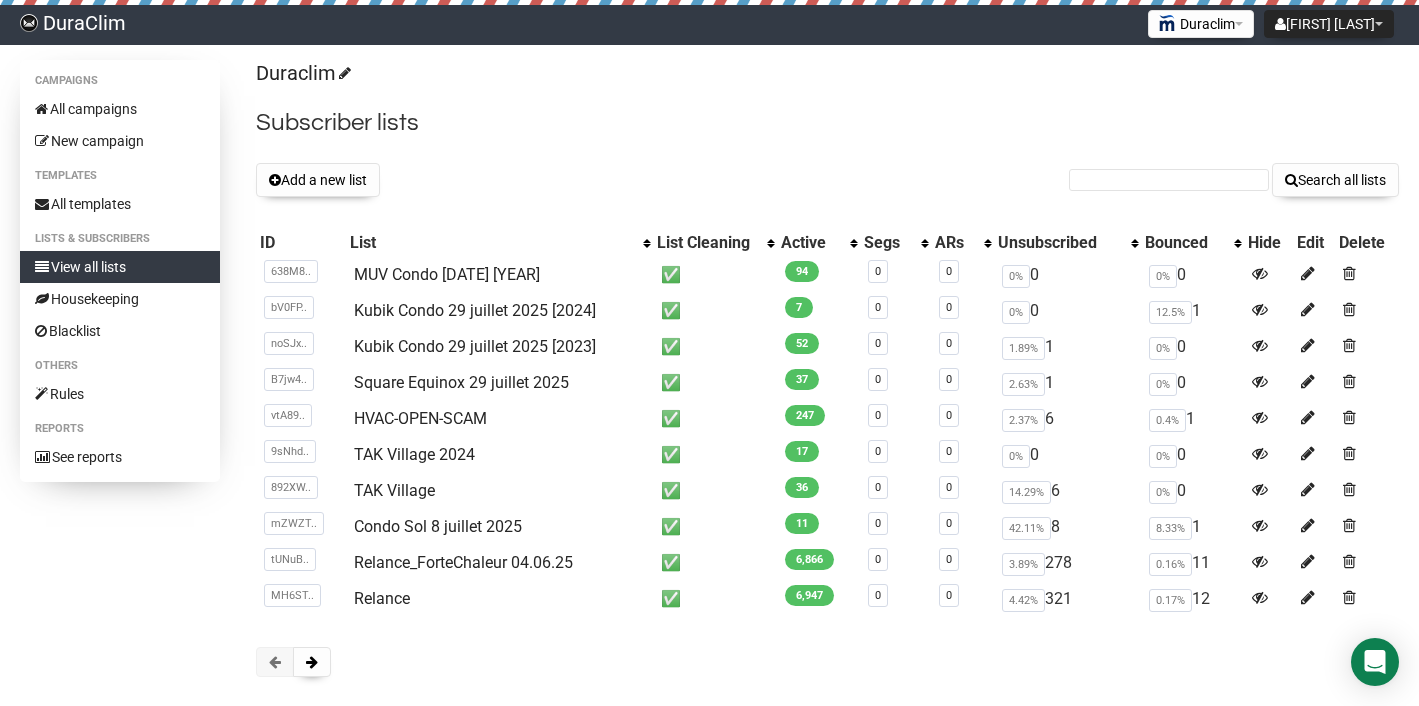 scroll, scrollTop: 0, scrollLeft: 0, axis: both 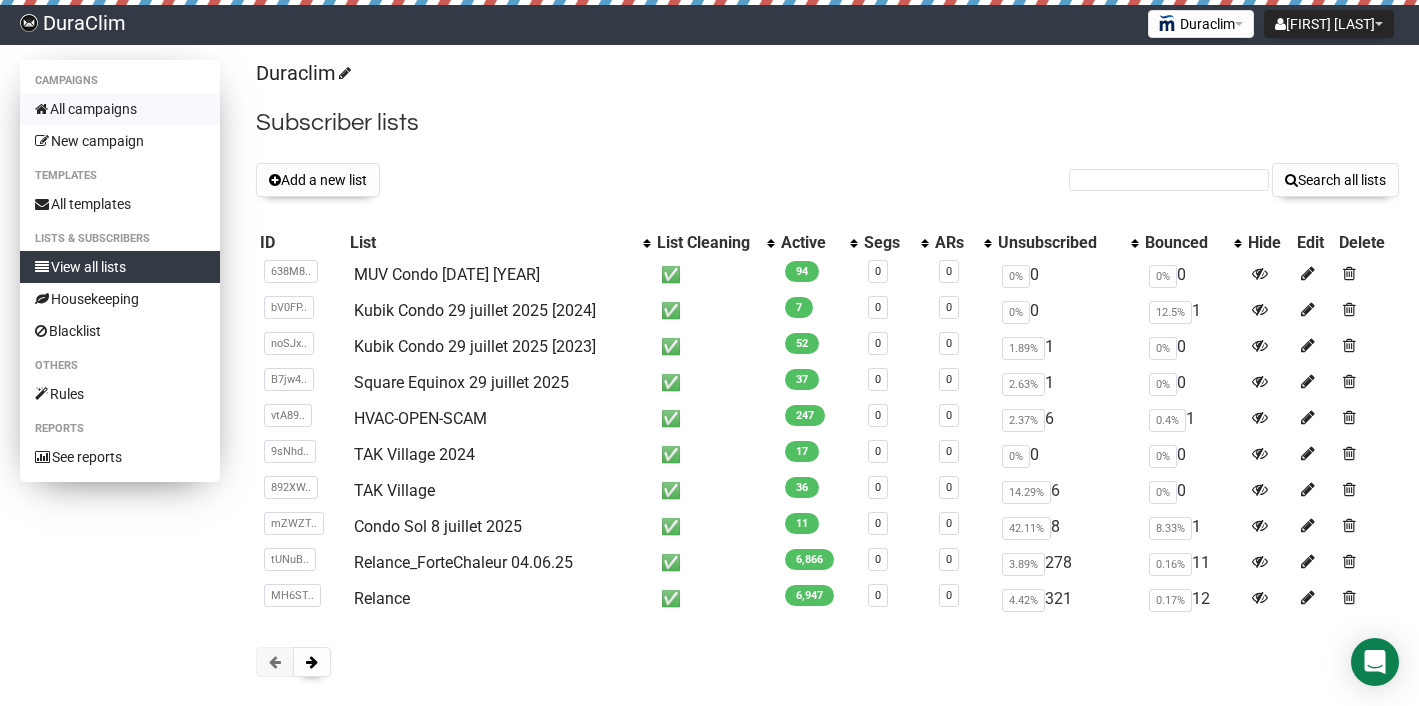 click on "All campaigns" at bounding box center [120, 109] 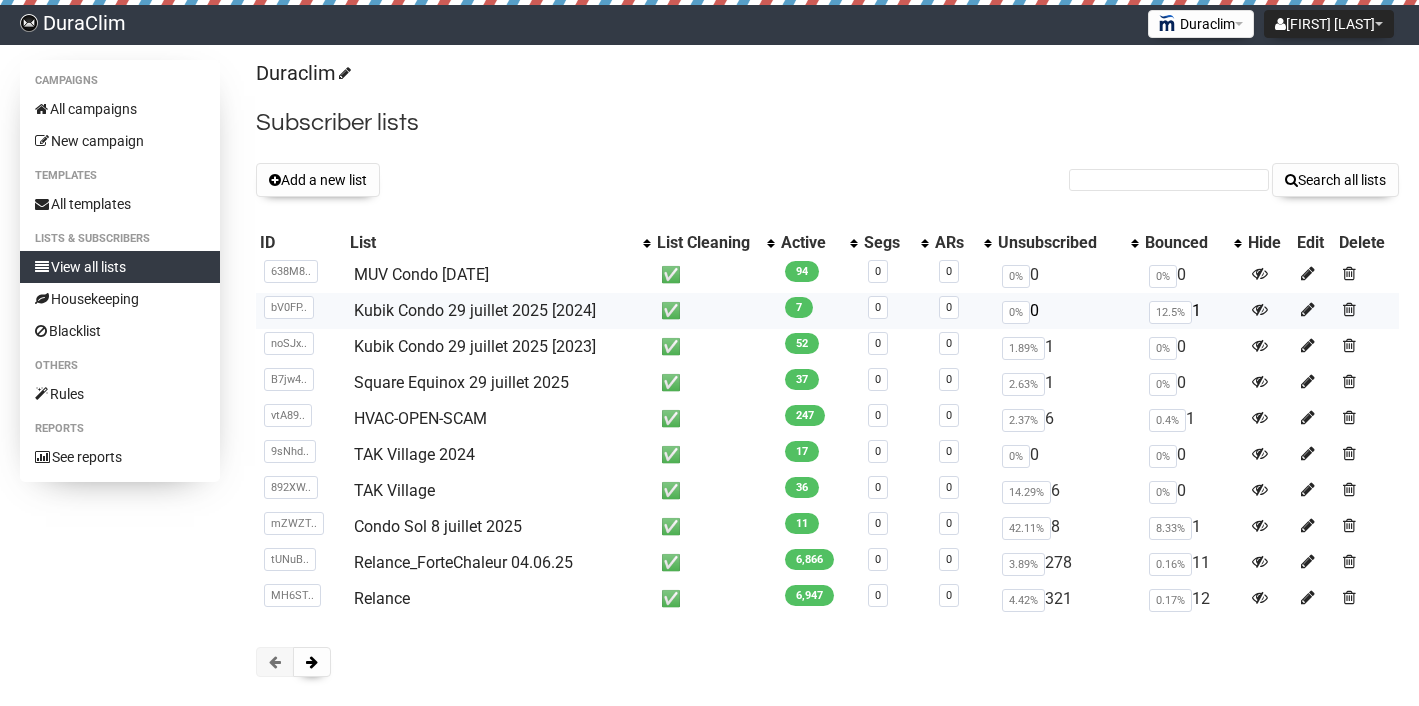 scroll, scrollTop: 0, scrollLeft: 0, axis: both 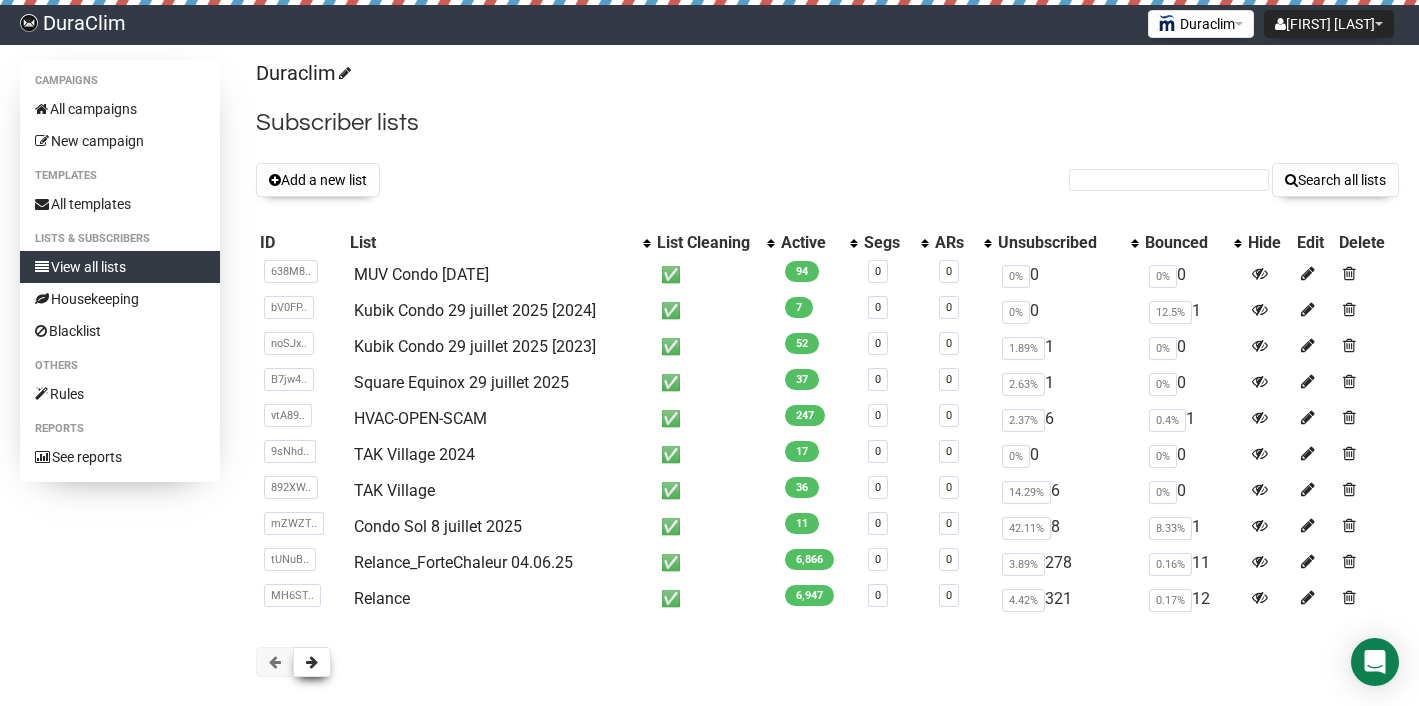 click at bounding box center (312, 662) 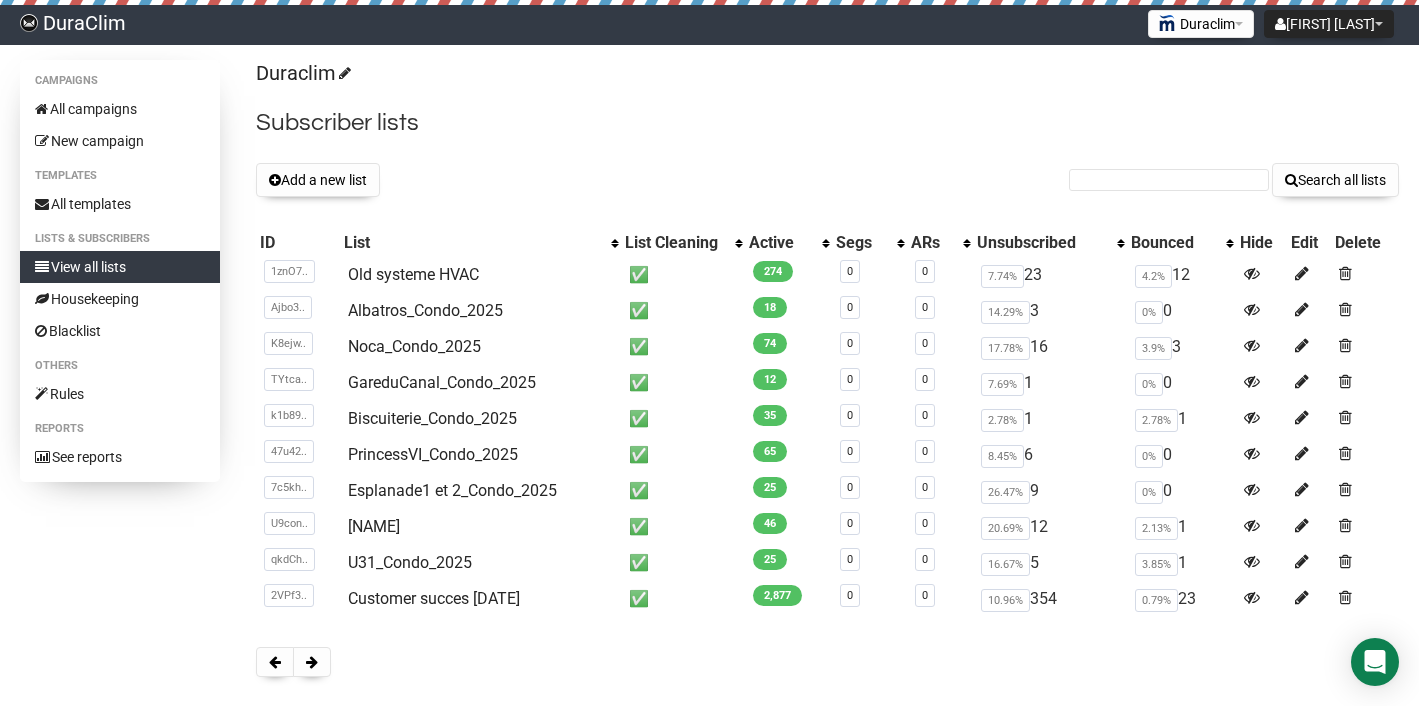 scroll, scrollTop: 0, scrollLeft: 0, axis: both 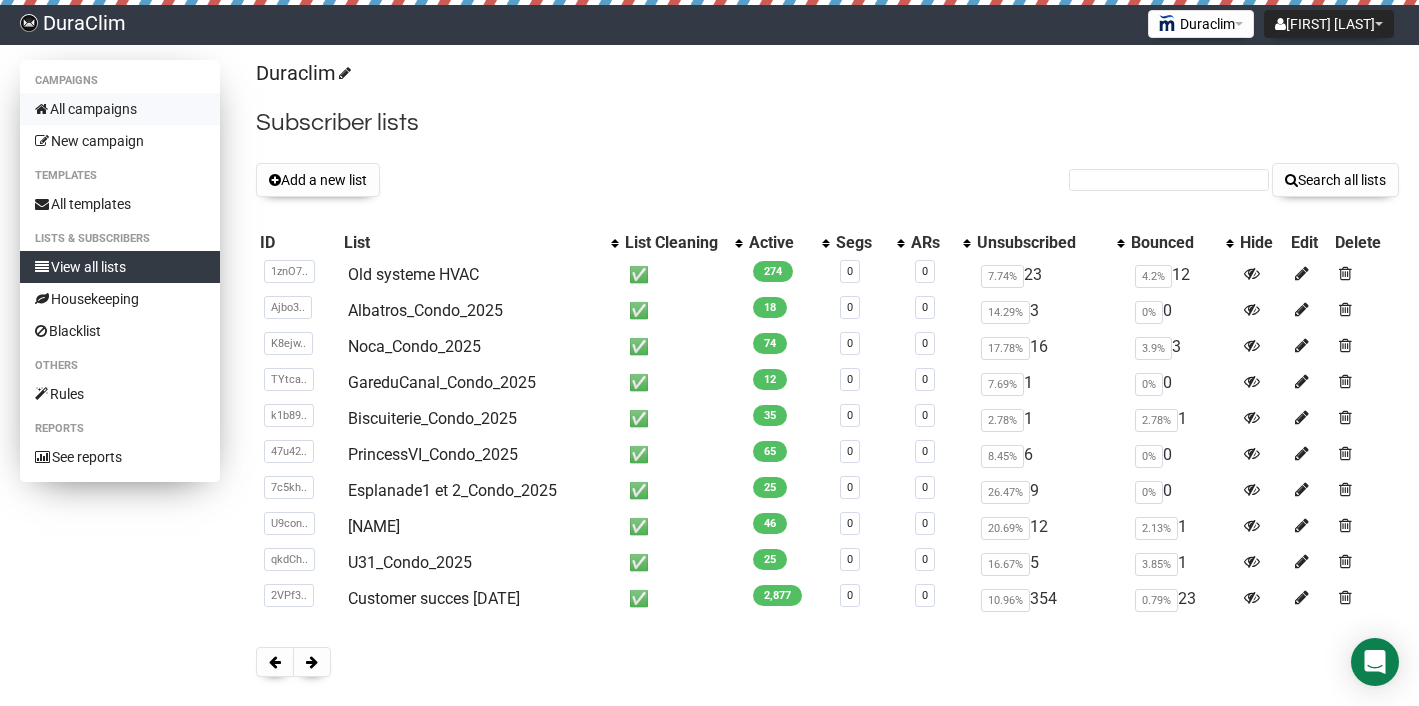 click on "All campaigns" at bounding box center [120, 109] 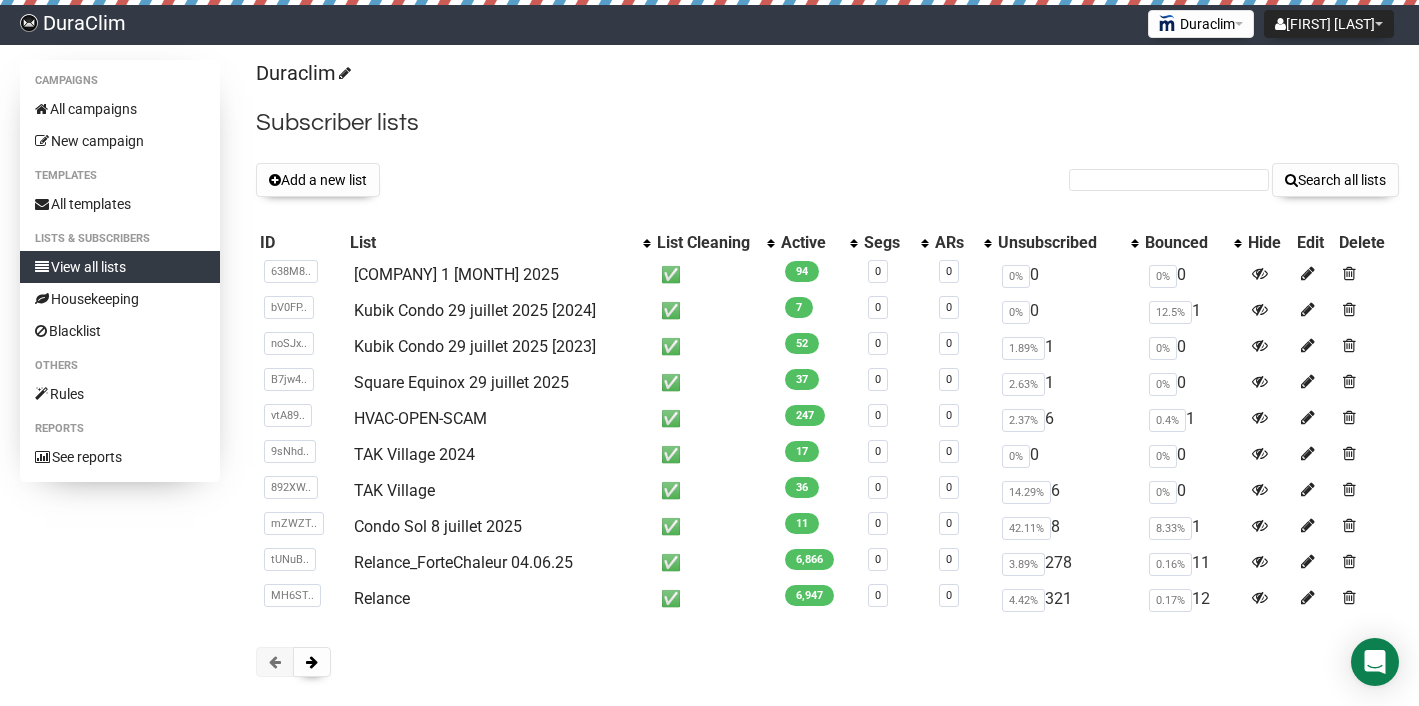 scroll, scrollTop: 0, scrollLeft: 0, axis: both 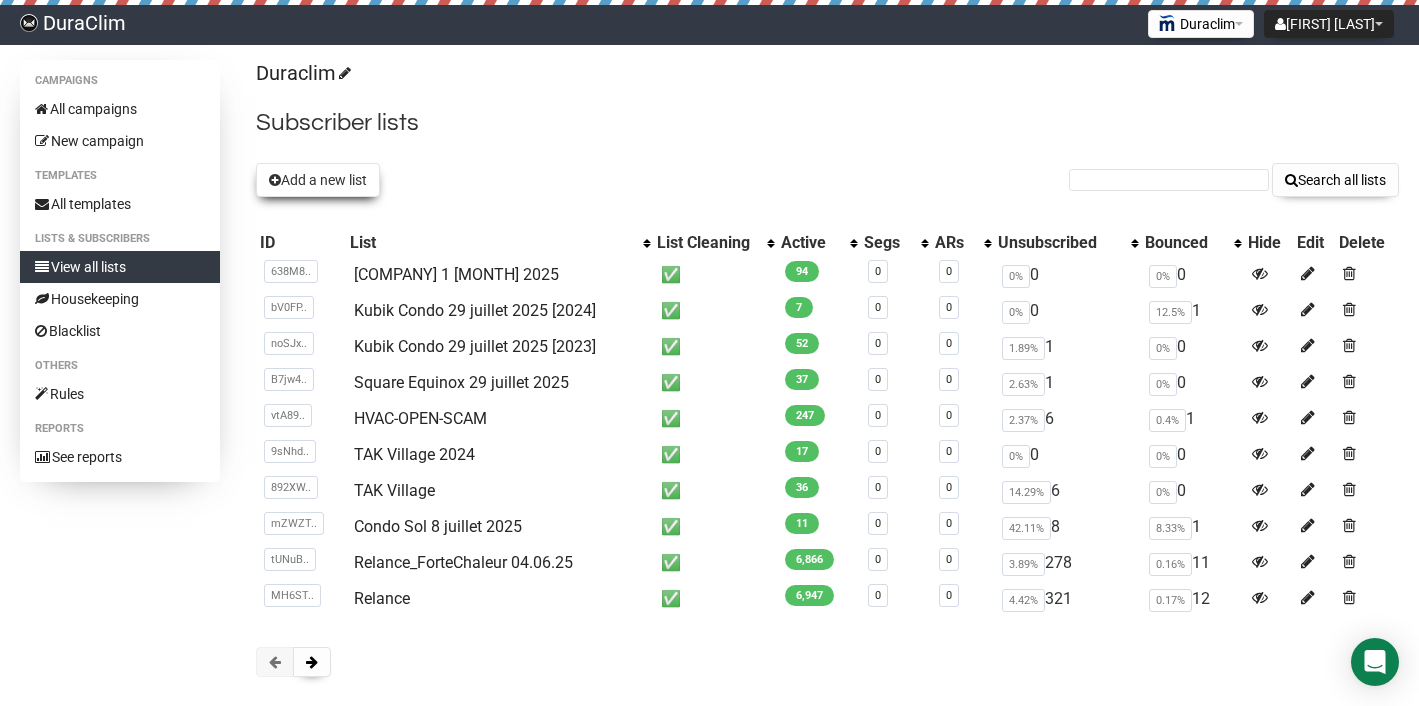 click on "Add a new list" at bounding box center [318, 180] 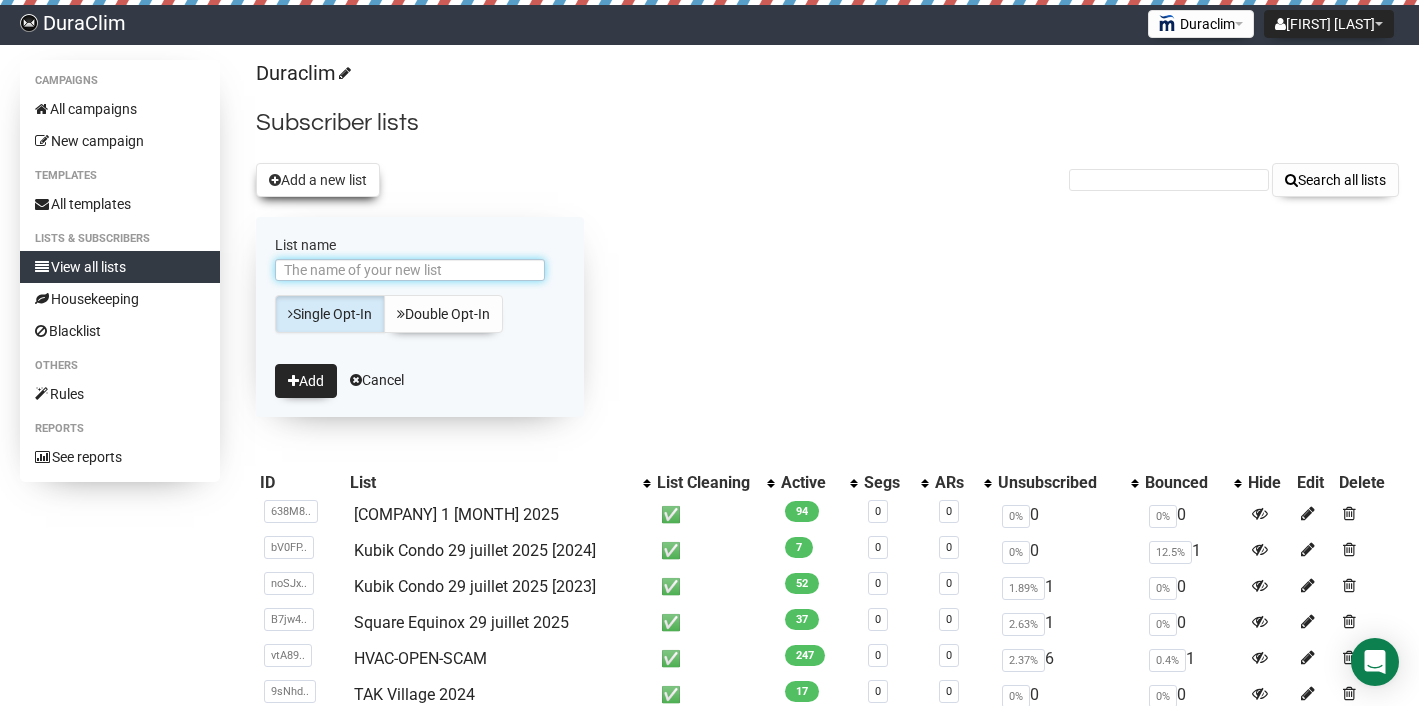 scroll, scrollTop: 0, scrollLeft: 0, axis: both 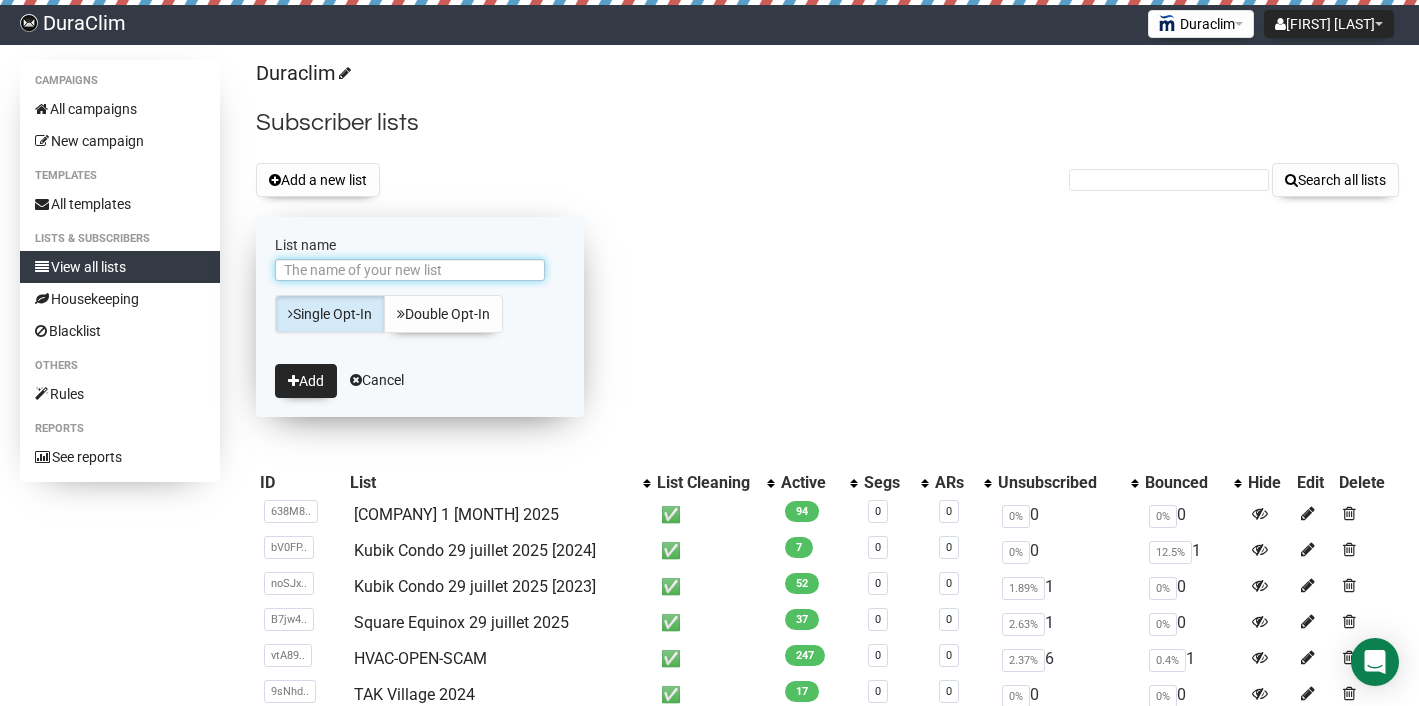 paste on "Magellan" 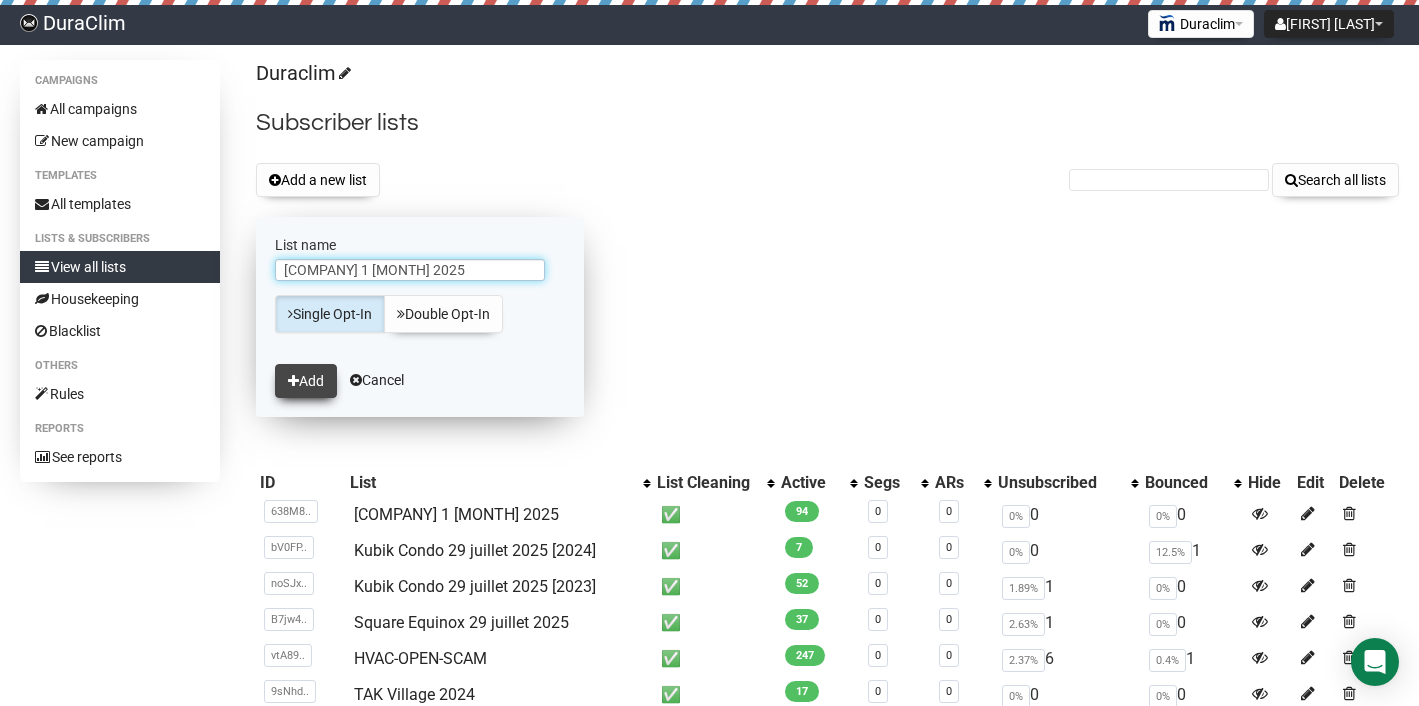 type on "Magellan [DATE]" 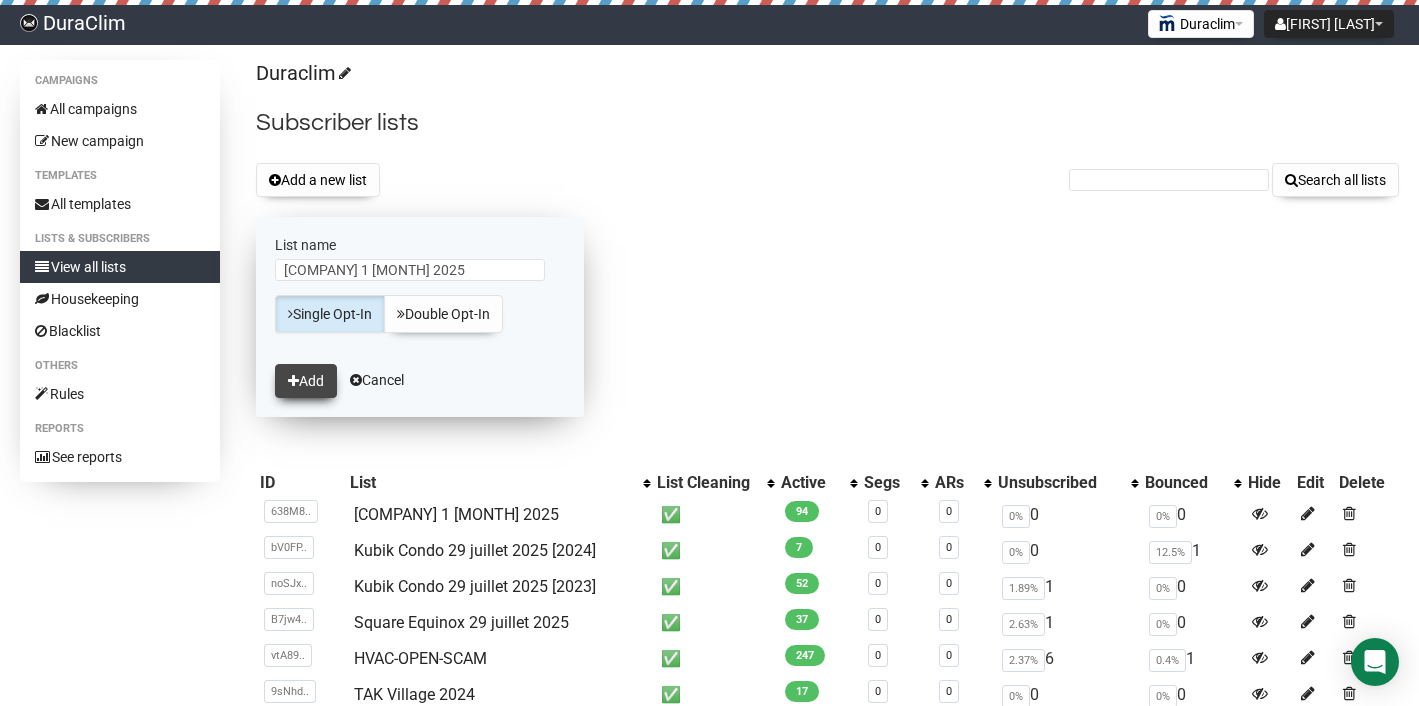 click on "Add" at bounding box center [306, 381] 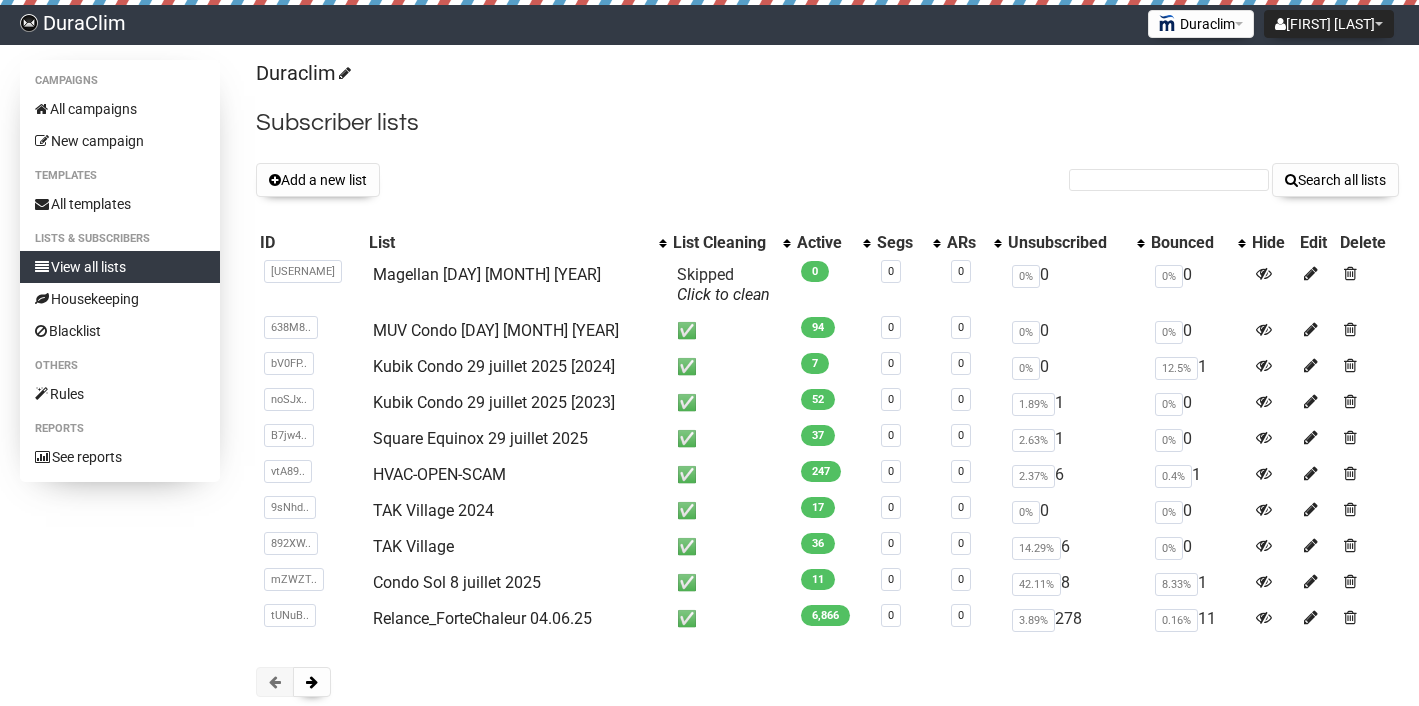 scroll, scrollTop: 0, scrollLeft: 0, axis: both 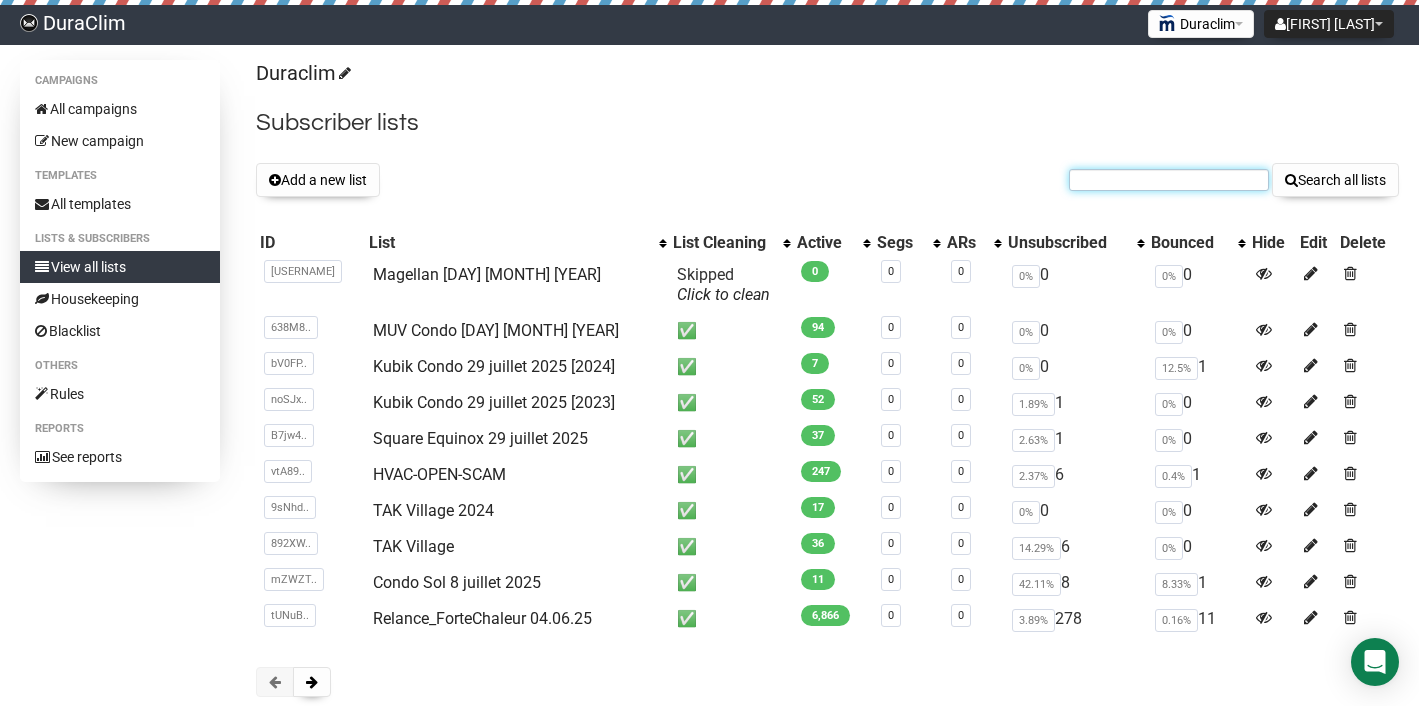 click at bounding box center [1169, 180] 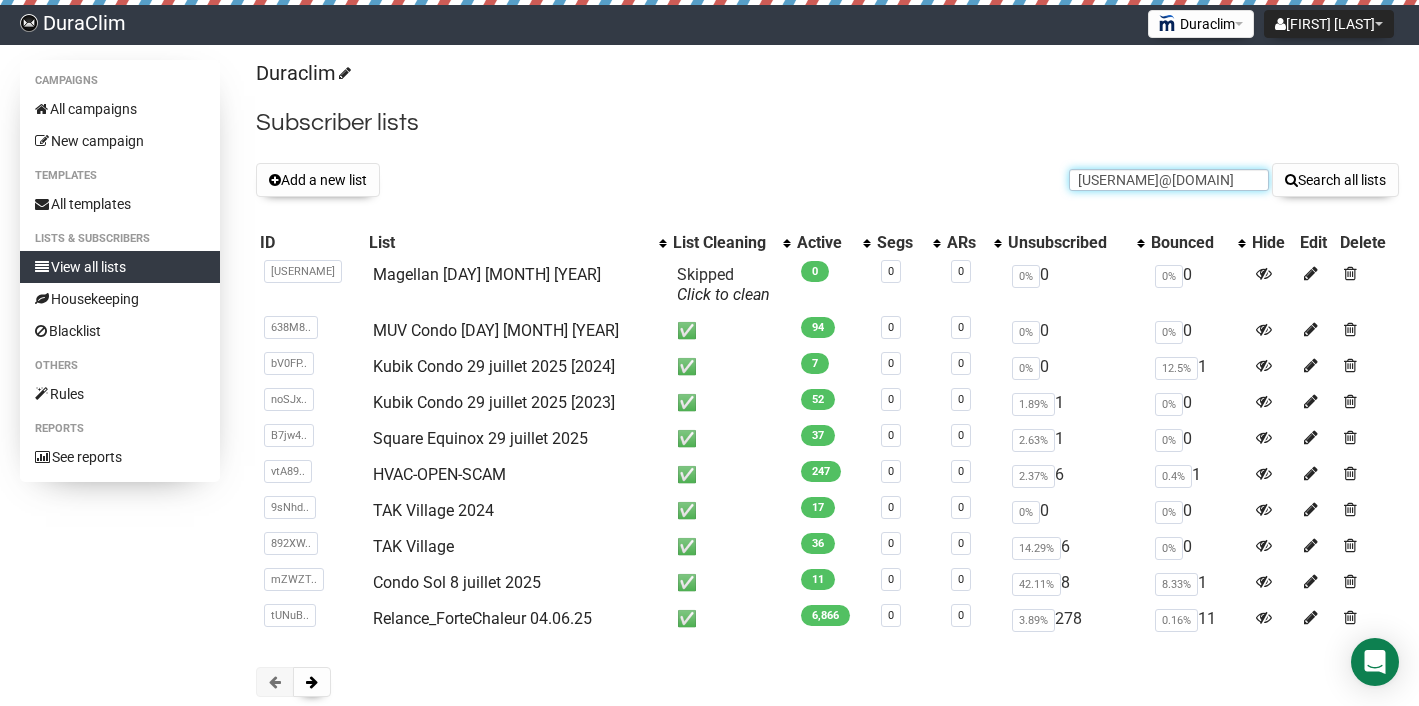 type on "[USERNAME]@[DOMAIN]" 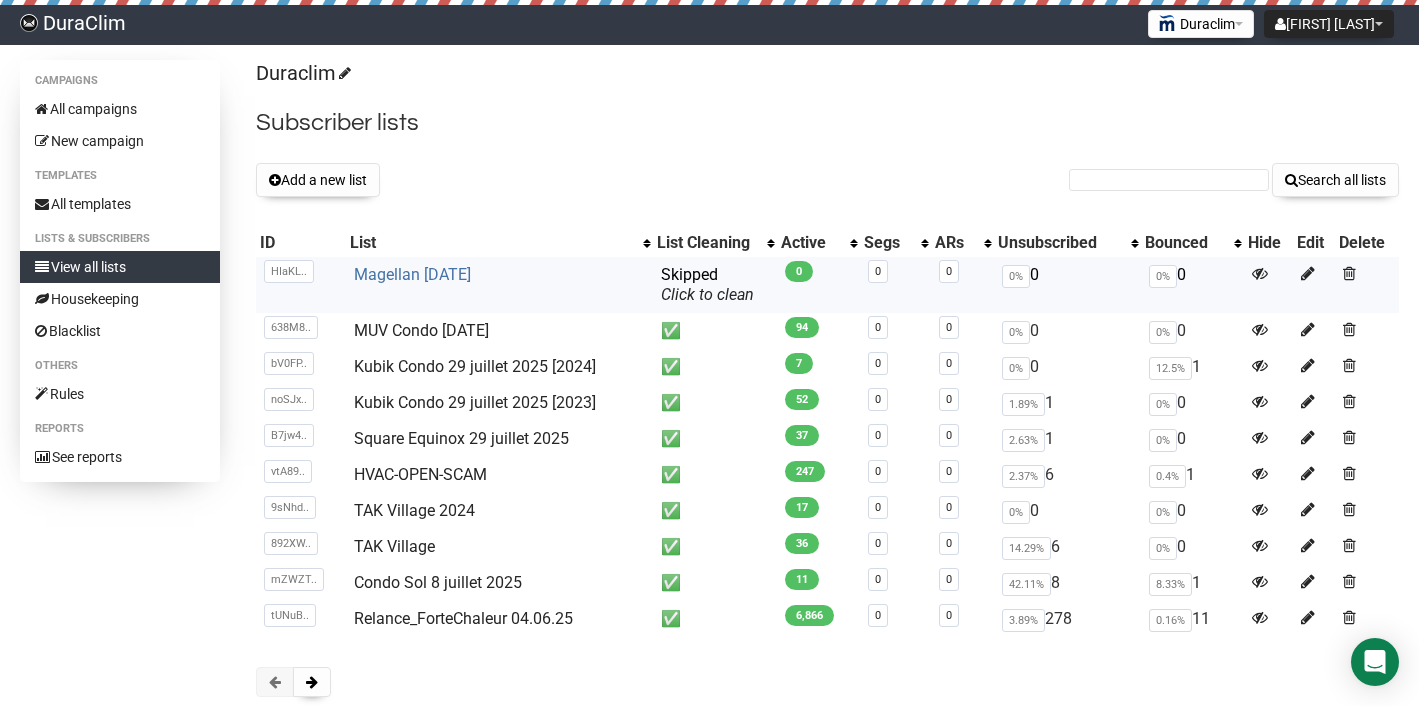 scroll, scrollTop: 0, scrollLeft: 0, axis: both 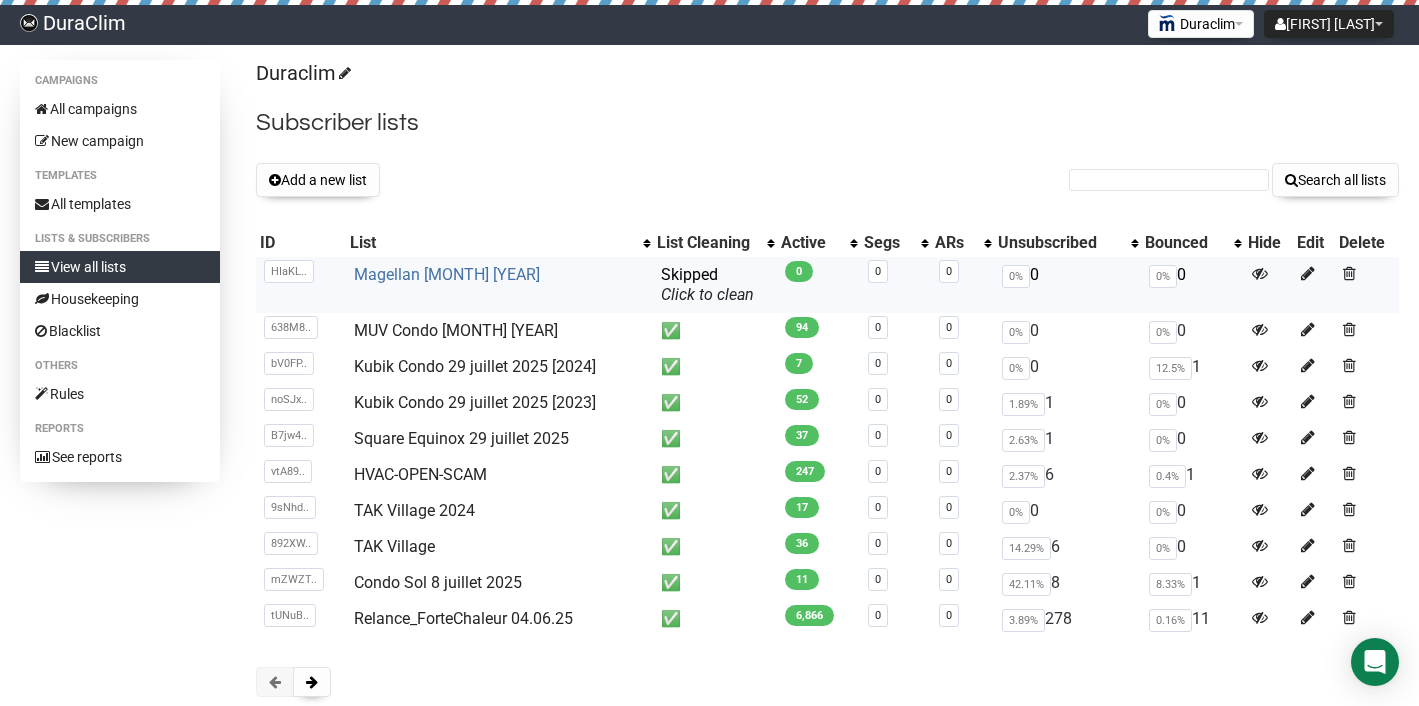 click on "Magellan [MONTH] [YEAR]" at bounding box center [447, 274] 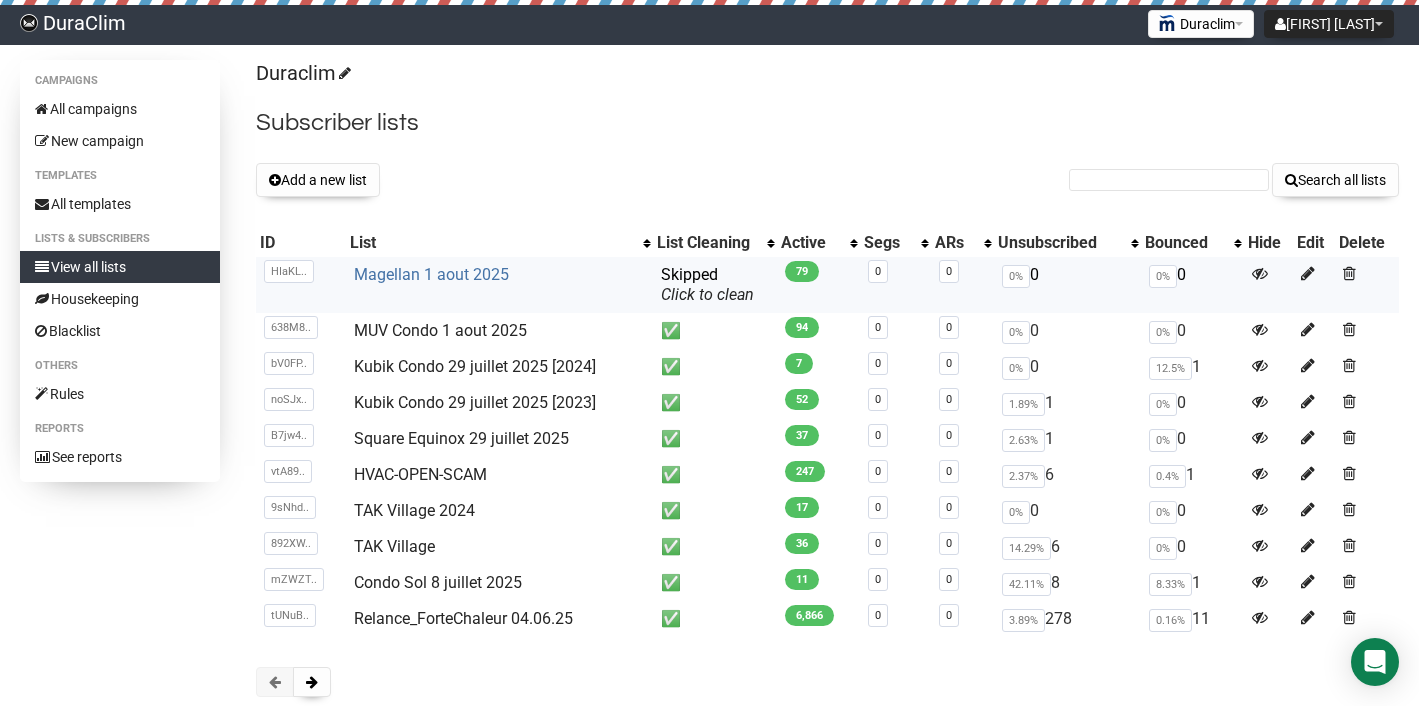 scroll, scrollTop: 0, scrollLeft: 0, axis: both 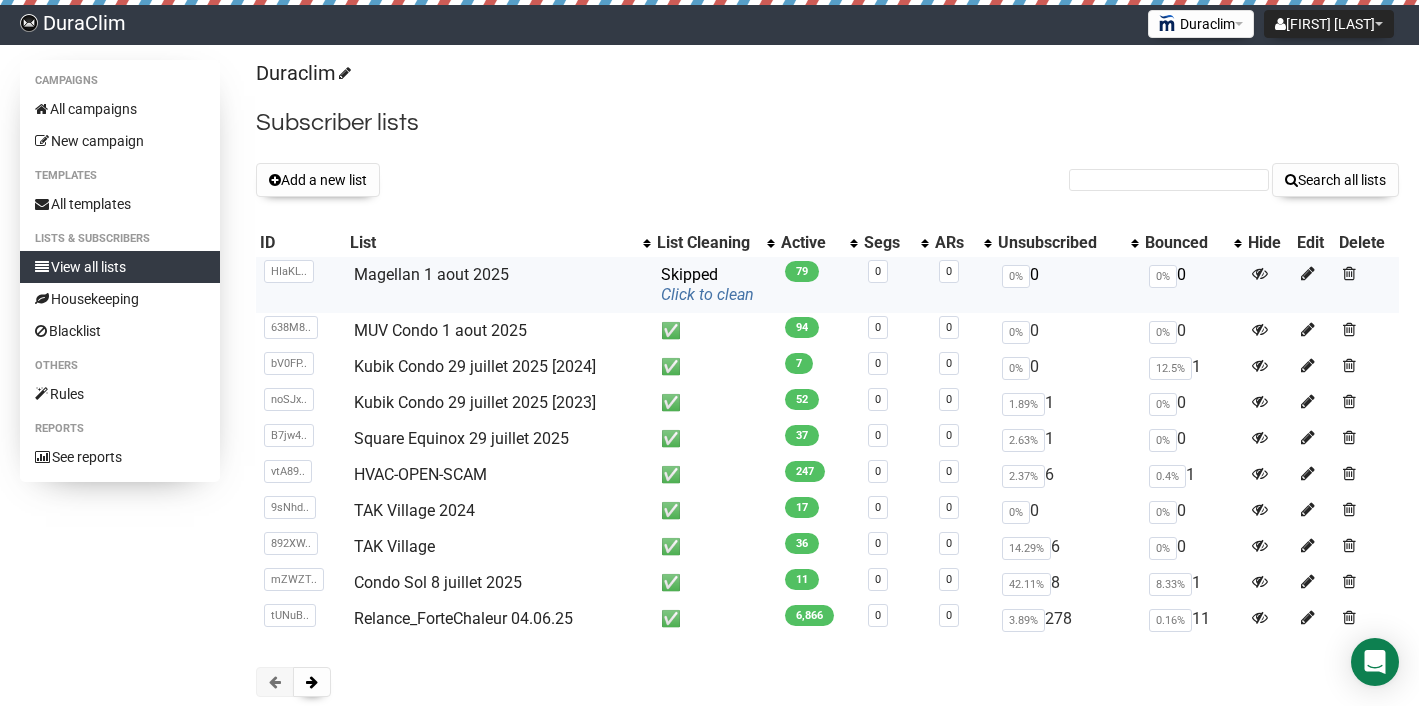 click on "Click to clean" at bounding box center [707, 294] 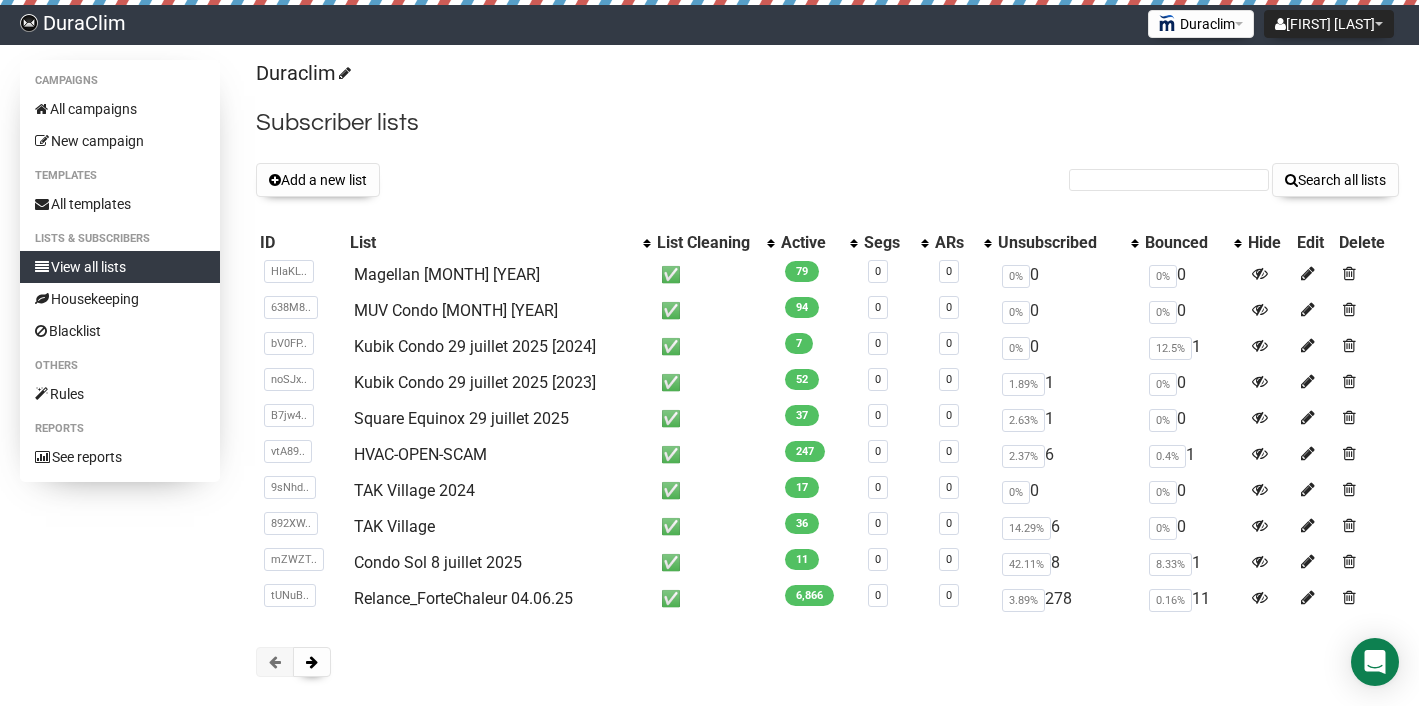 scroll, scrollTop: 0, scrollLeft: 0, axis: both 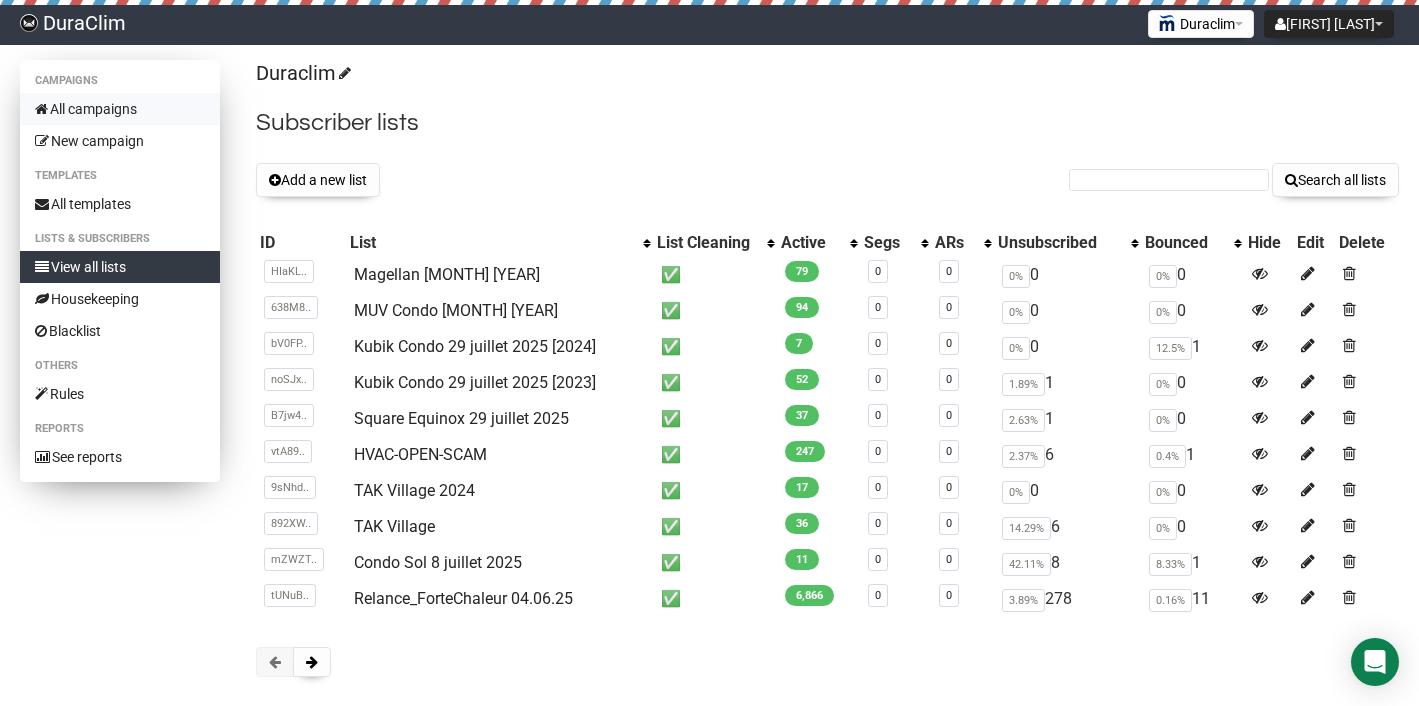 click on "All campaigns" at bounding box center [120, 109] 